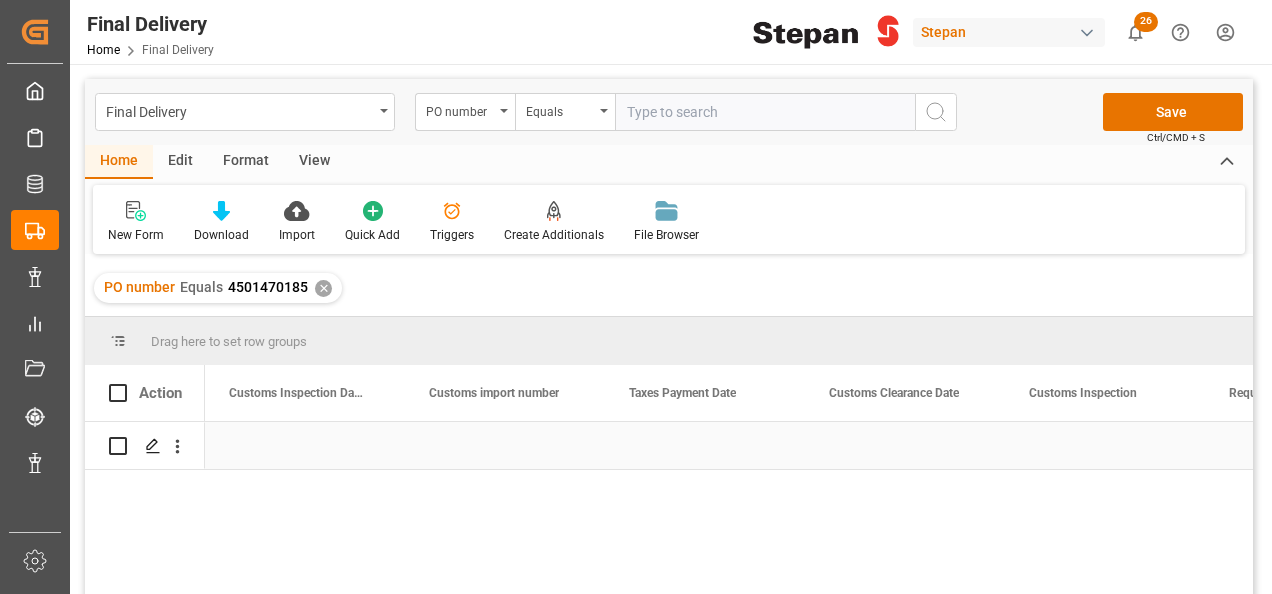 scroll, scrollTop: 0, scrollLeft: 0, axis: both 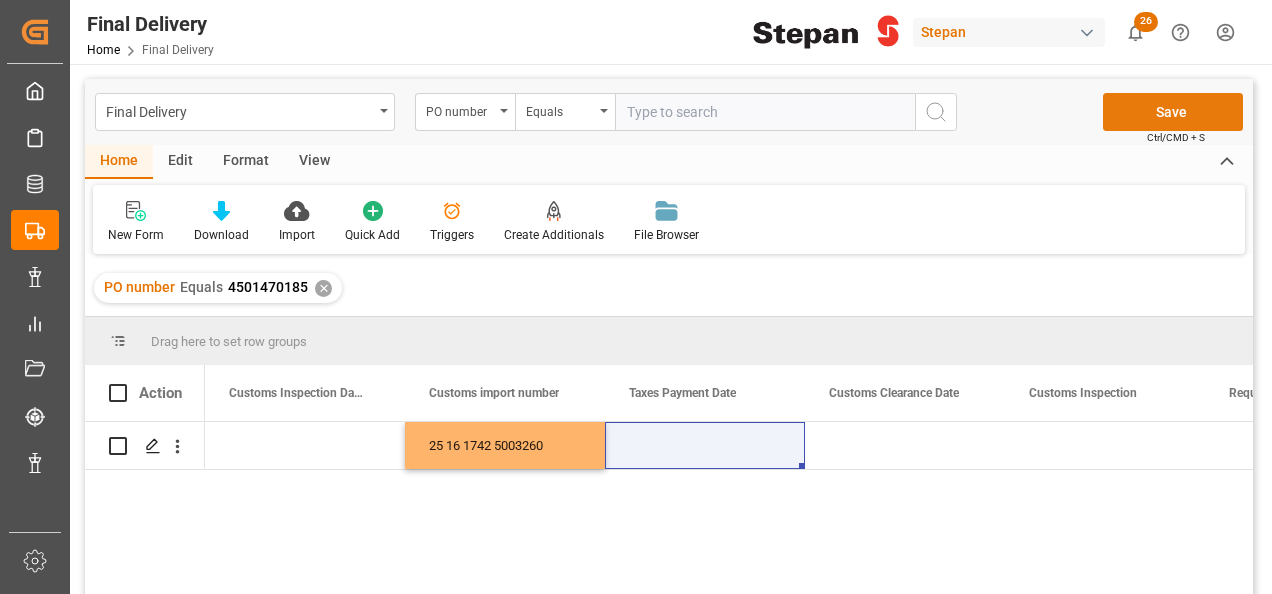 click on "Save" at bounding box center (1173, 112) 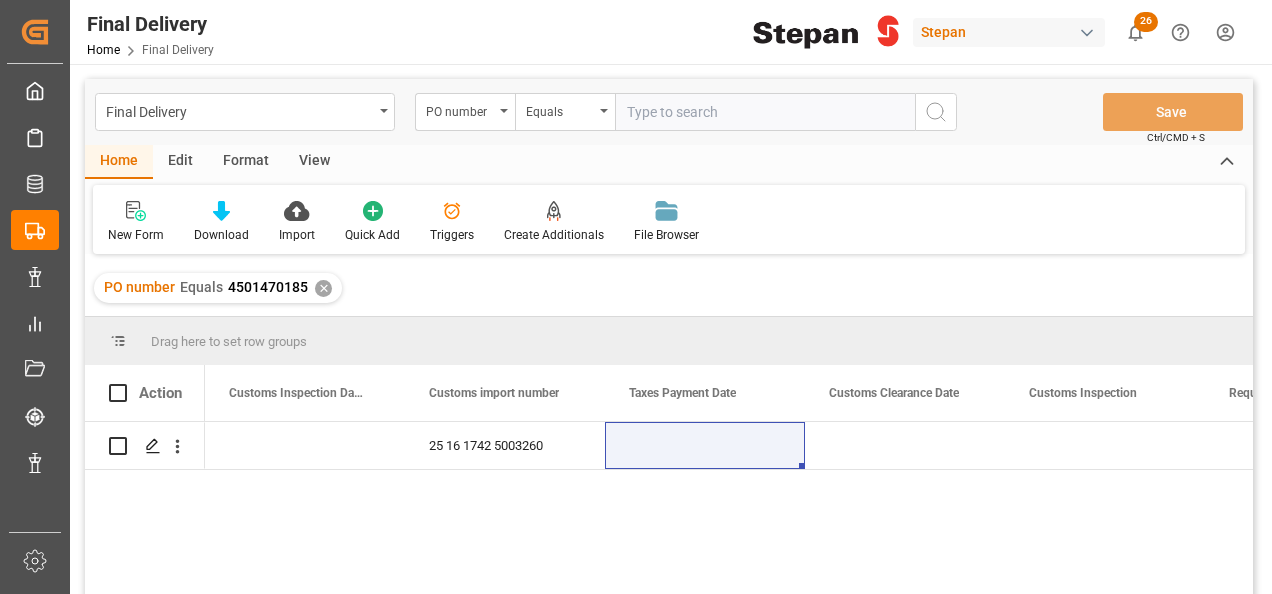 click on "✕" at bounding box center (323, 288) 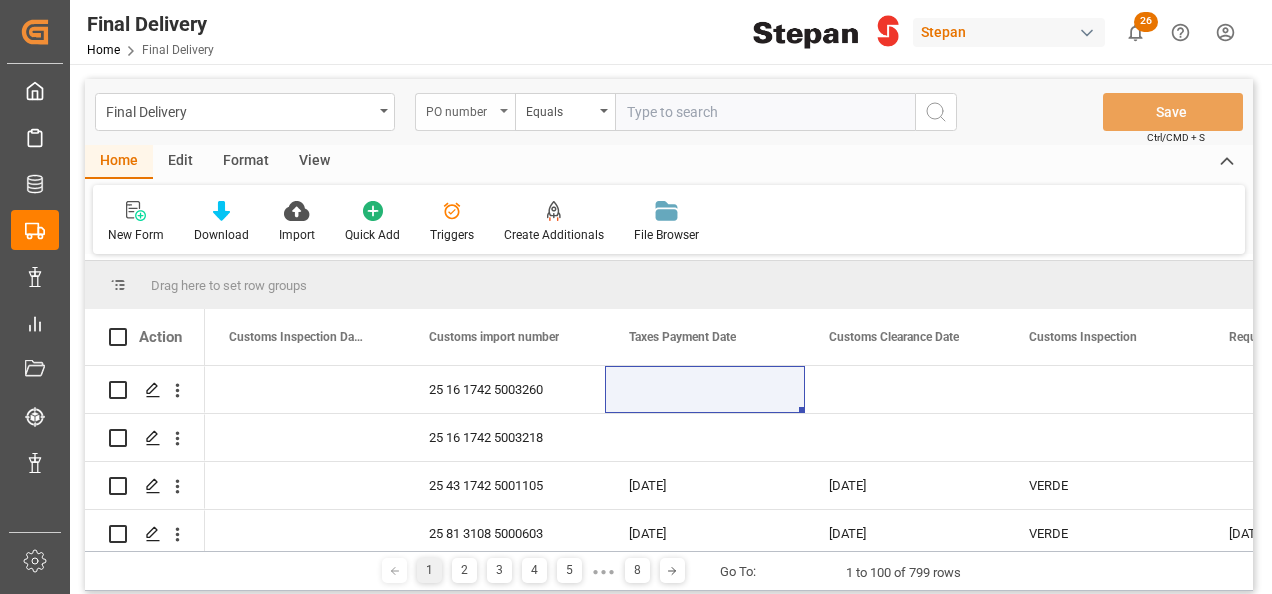 click on "PO number" at bounding box center (465, 112) 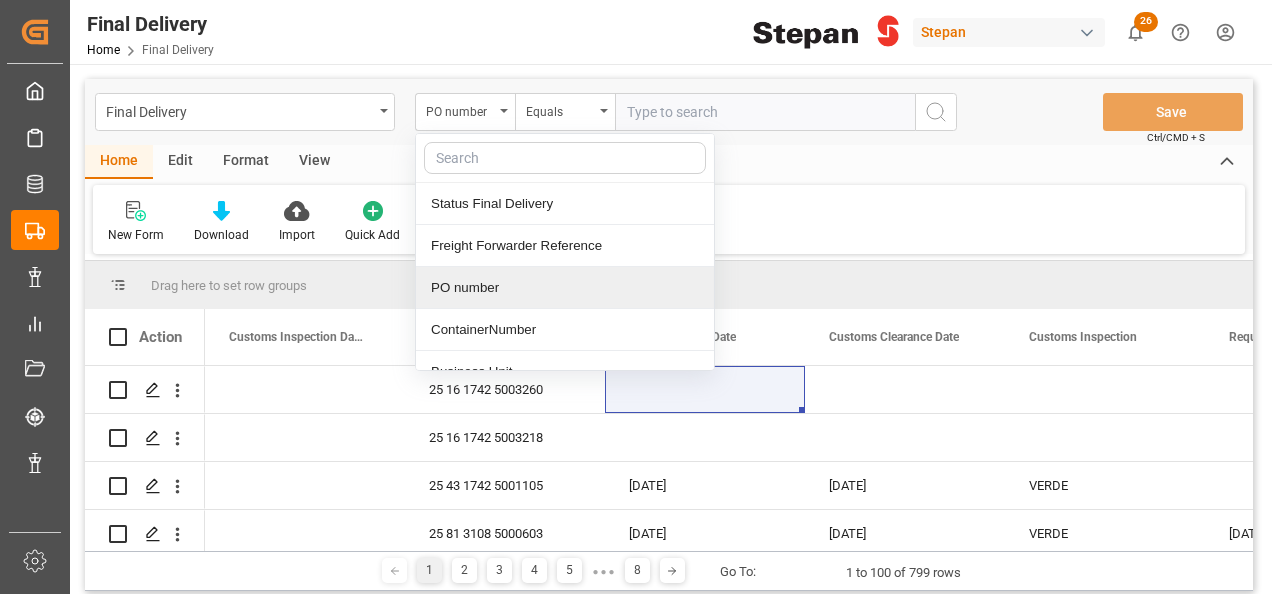 drag, startPoint x: 490, startPoint y: 282, endPoint x: 547, endPoint y: 205, distance: 95.80188 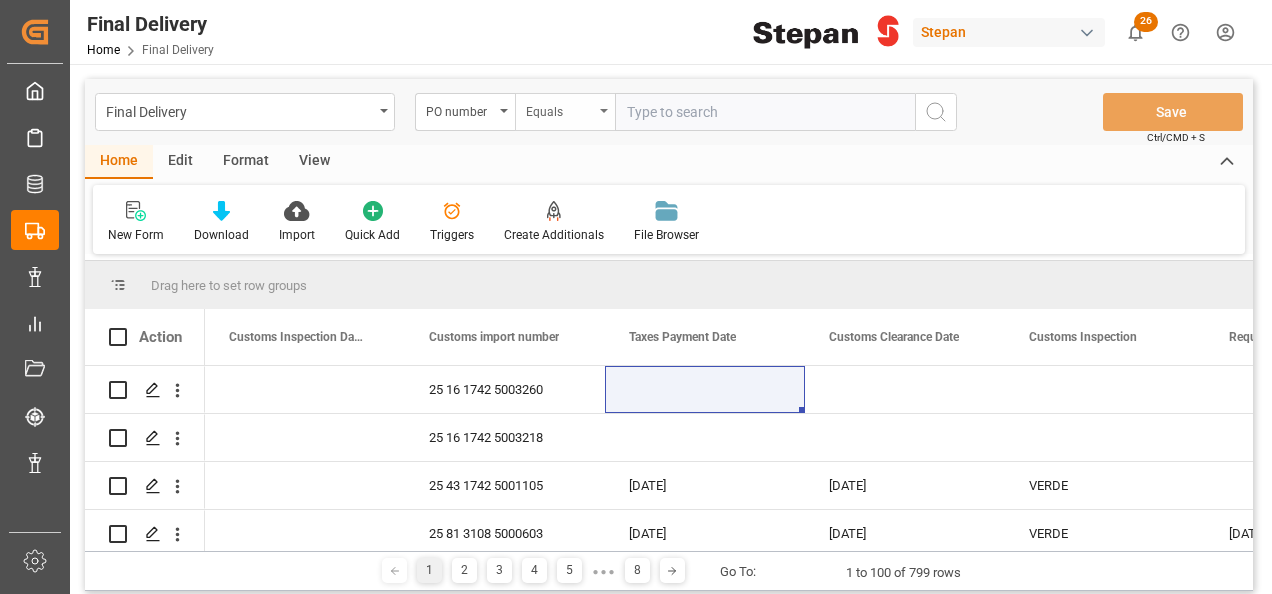 click on "Equals" at bounding box center (565, 112) 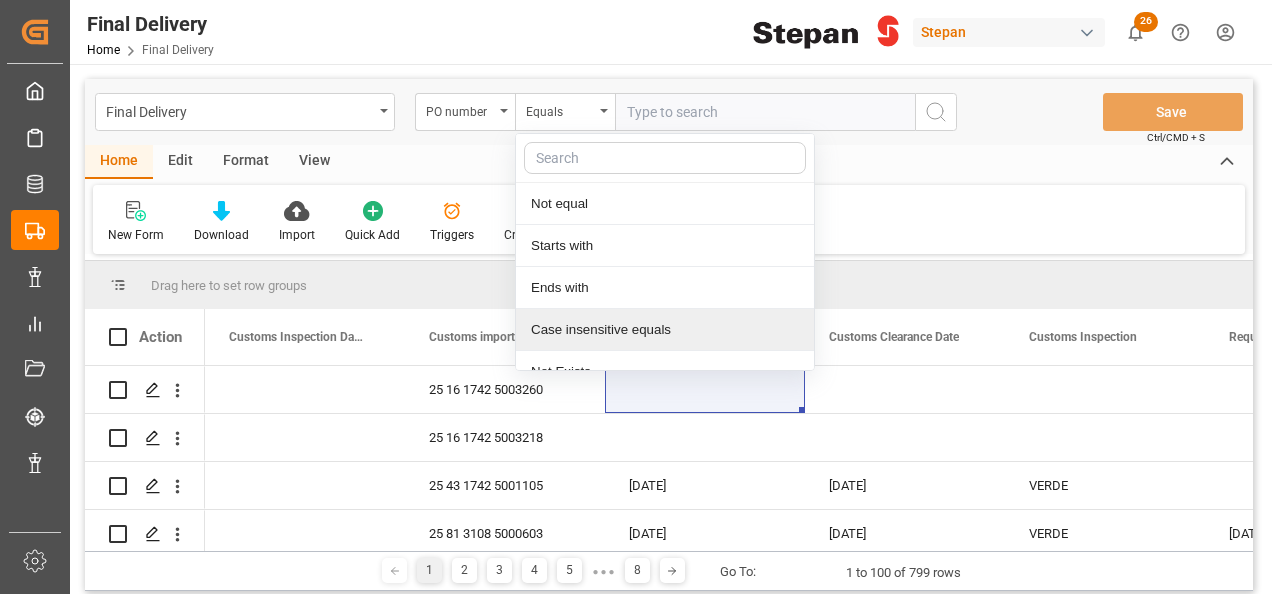 scroll, scrollTop: 146, scrollLeft: 0, axis: vertical 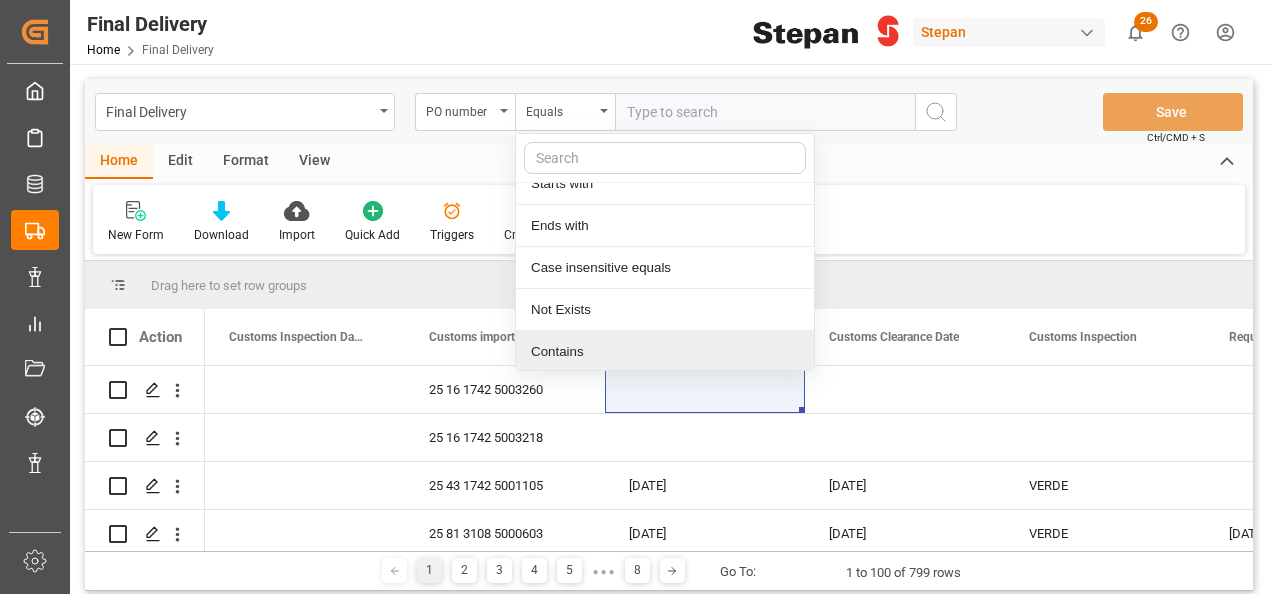 click on "Contains" at bounding box center (665, 352) 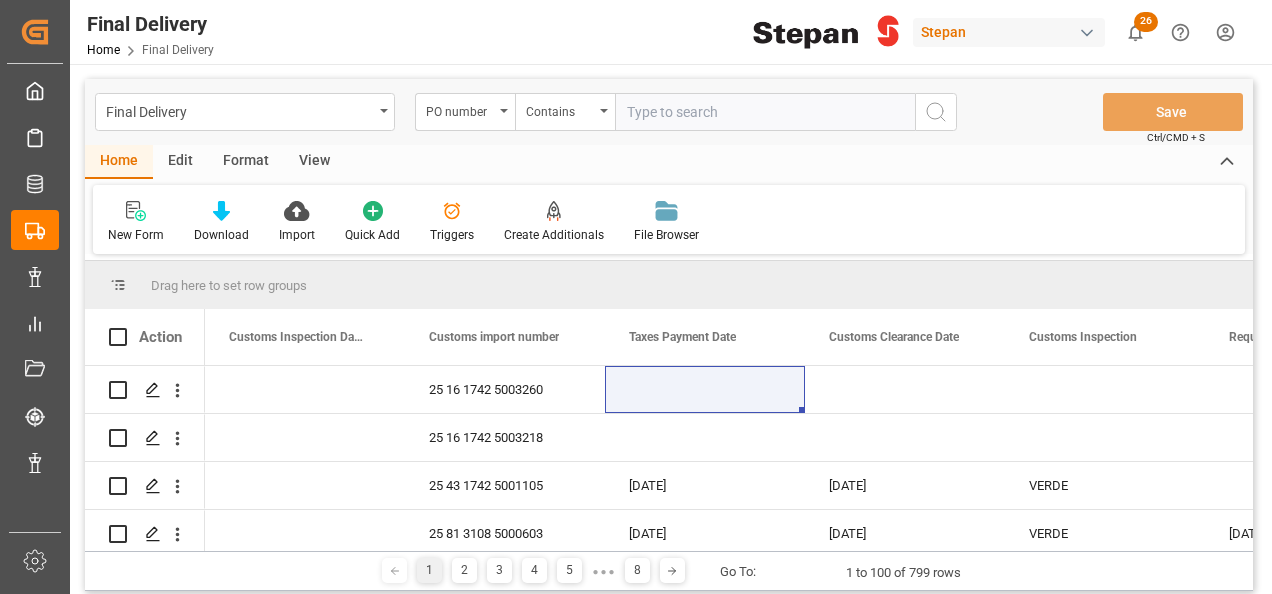 paste on "4501451541-4501451542" 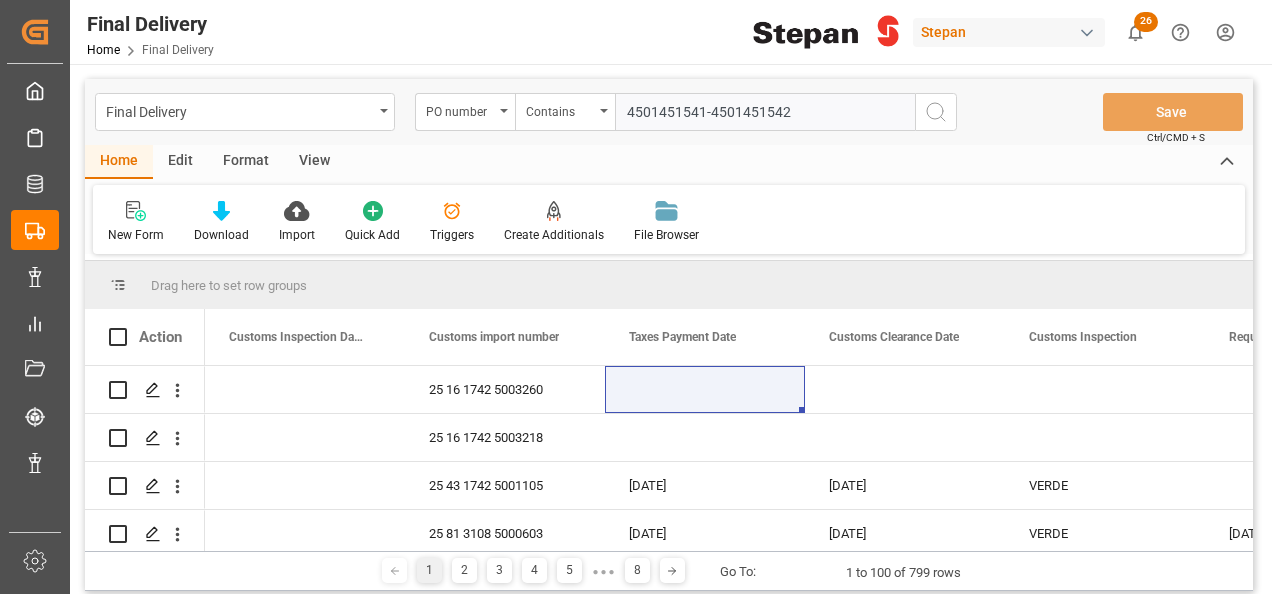 click on "4501451541-4501451542" at bounding box center (765, 112) 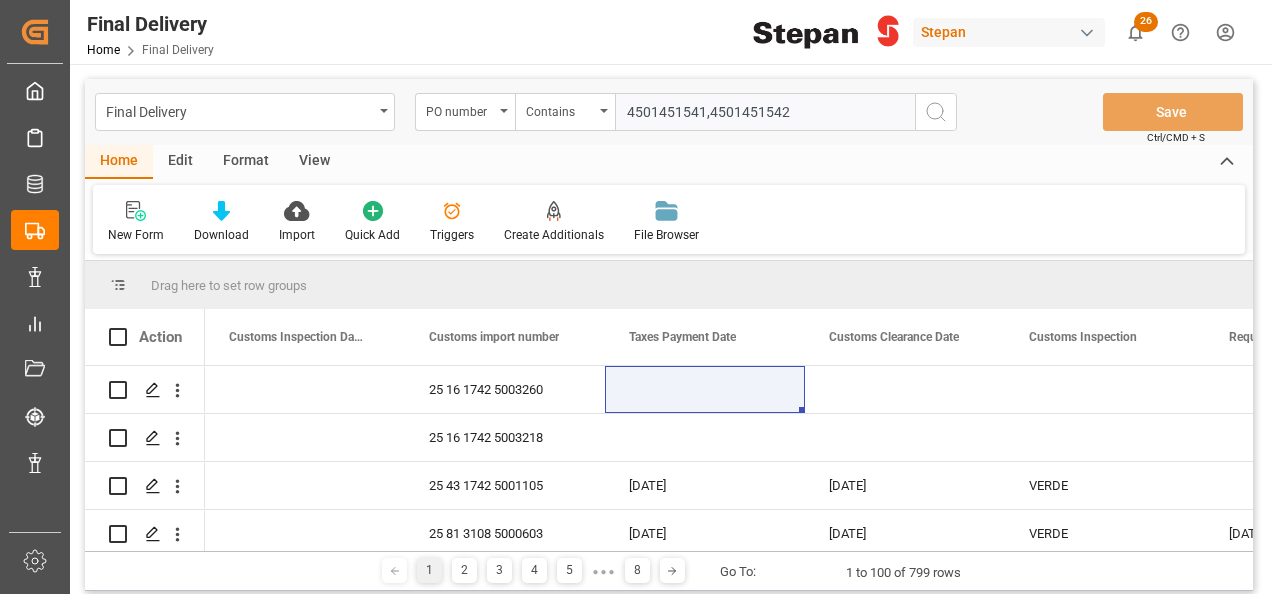 type on "4501451541,4501451542" 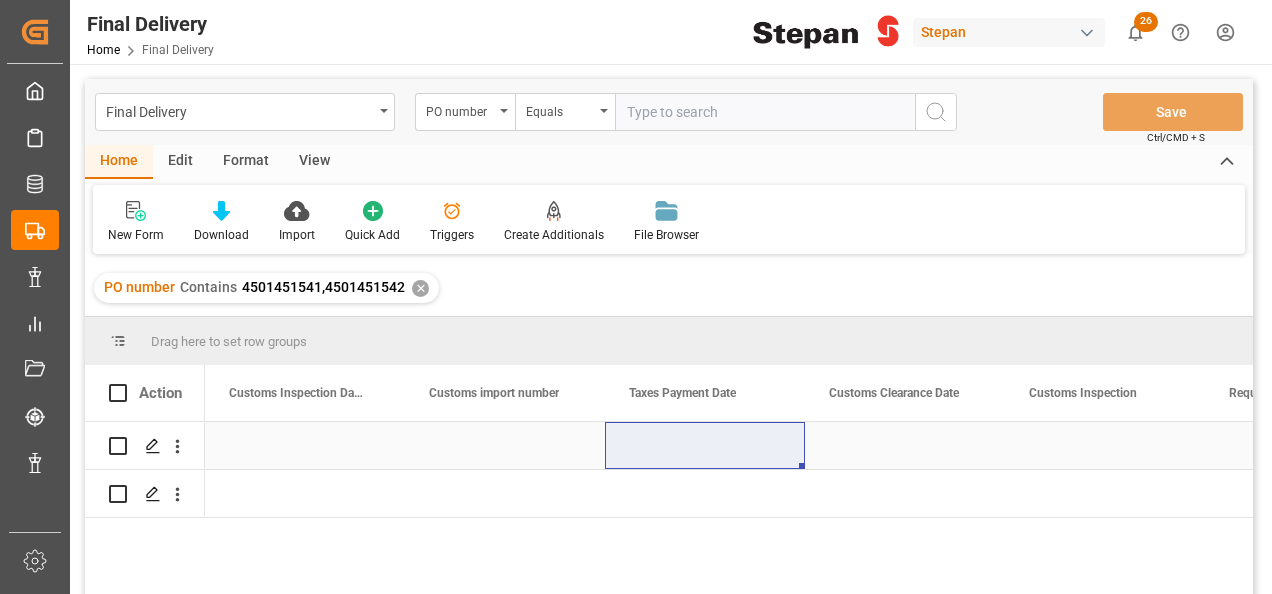 click at bounding box center [505, 445] 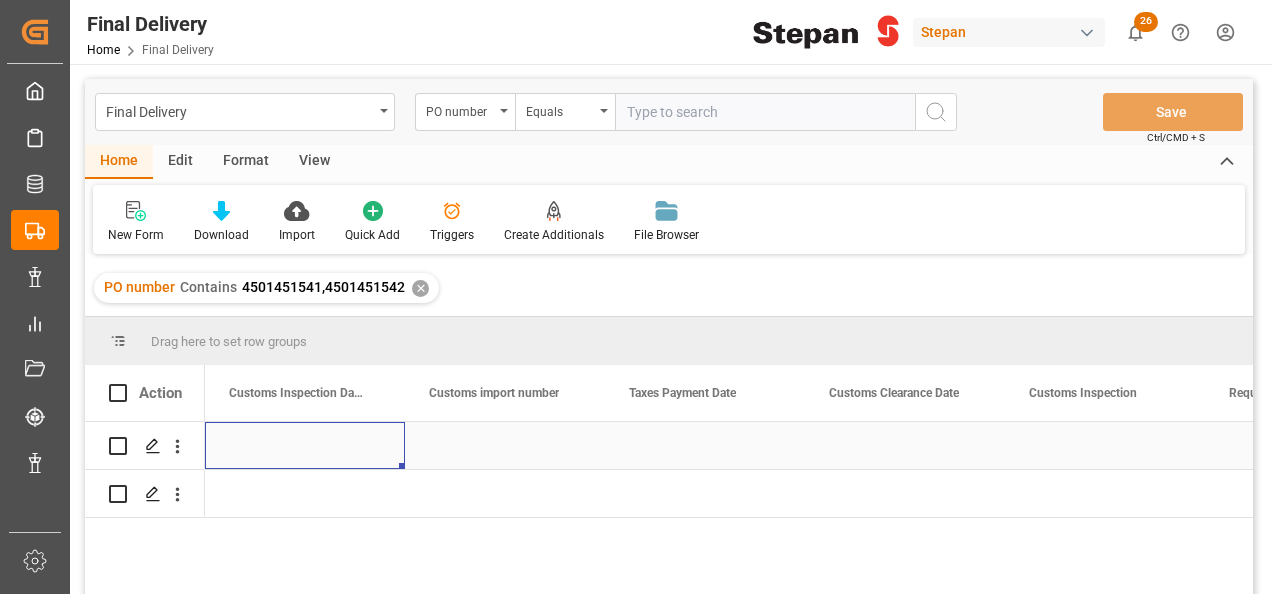 scroll, scrollTop: 0, scrollLeft: 1400, axis: horizontal 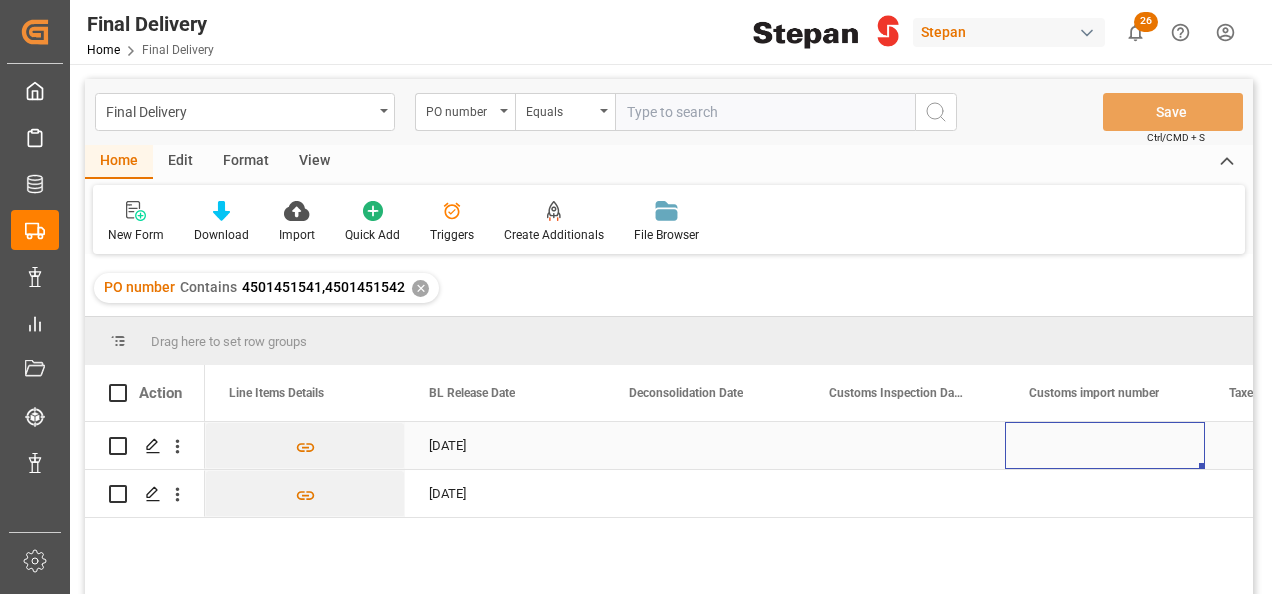 click at bounding box center (1105, 445) 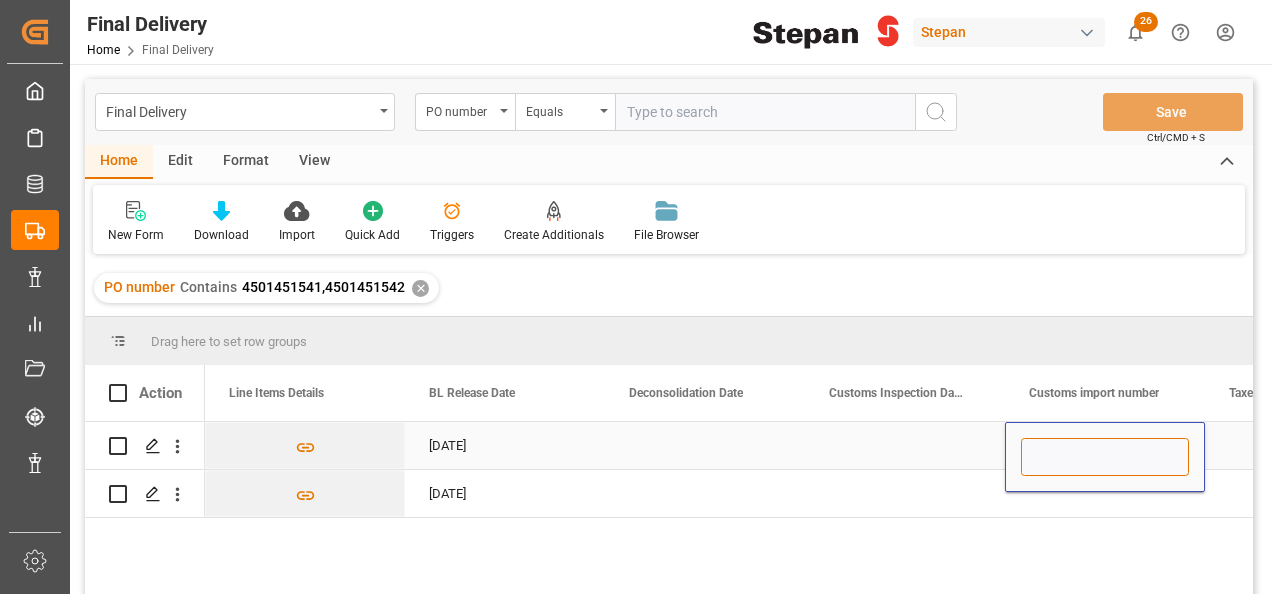 click at bounding box center (1105, 457) 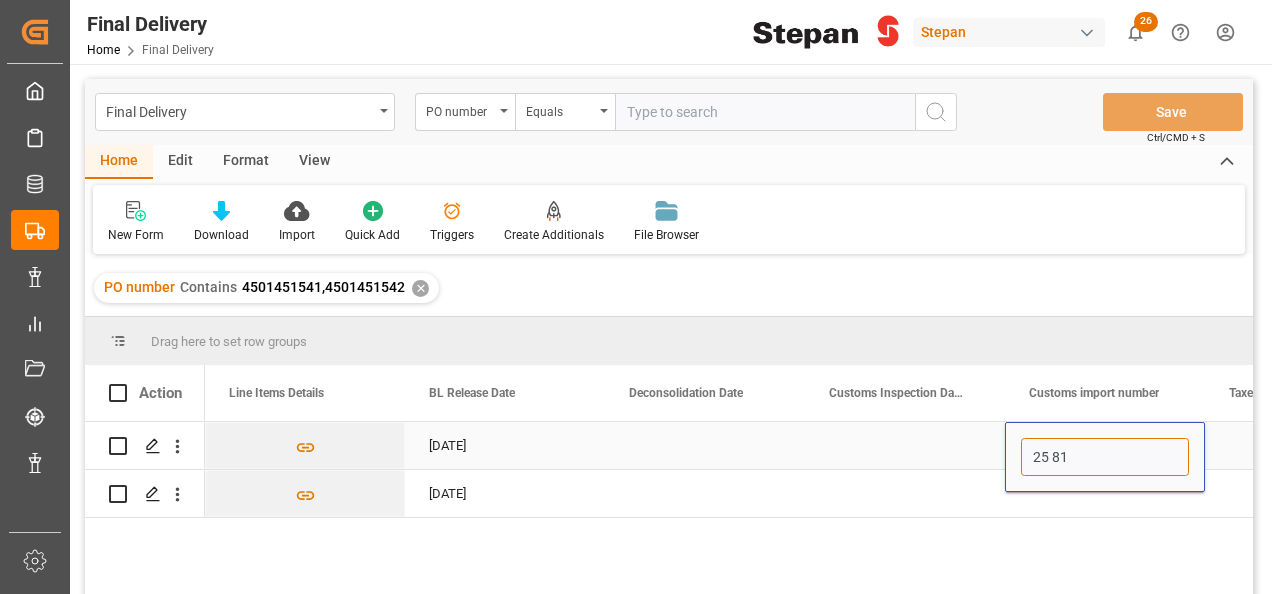 paste on "3501 5000476" 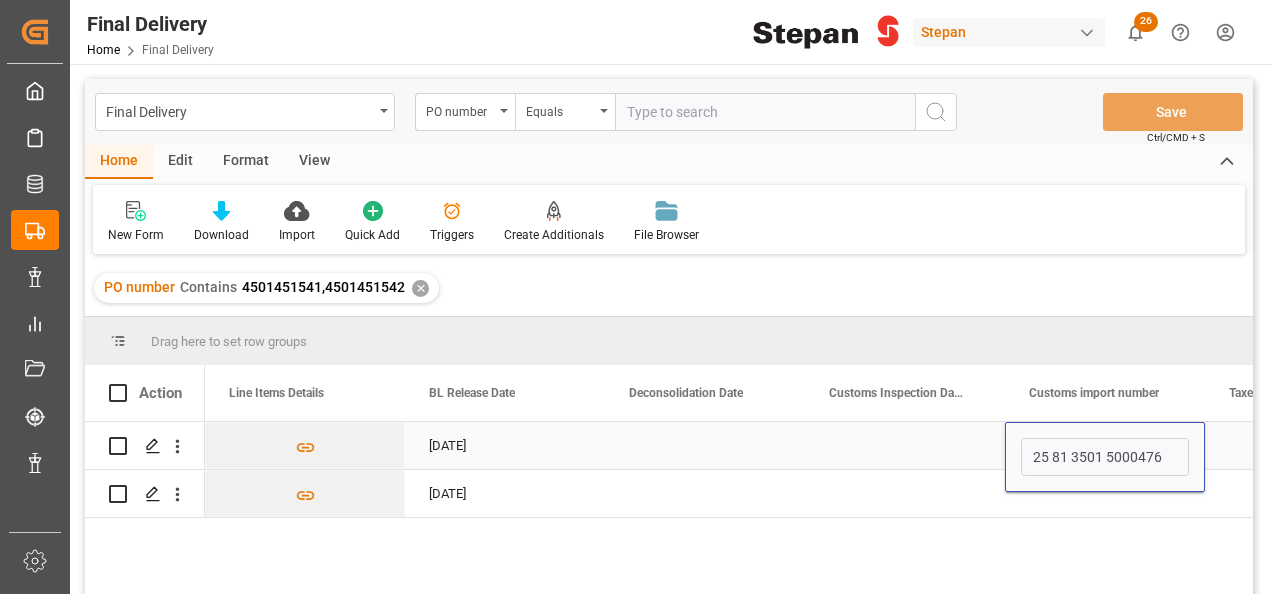click at bounding box center [905, 445] 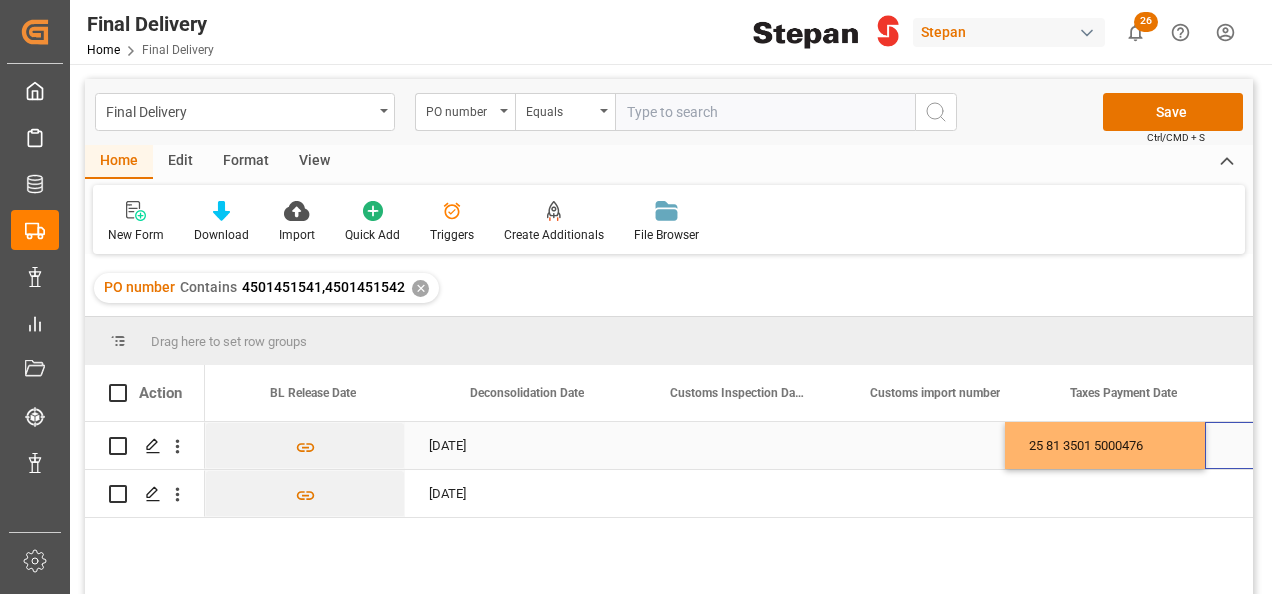 scroll, scrollTop: 0, scrollLeft: 1158, axis: horizontal 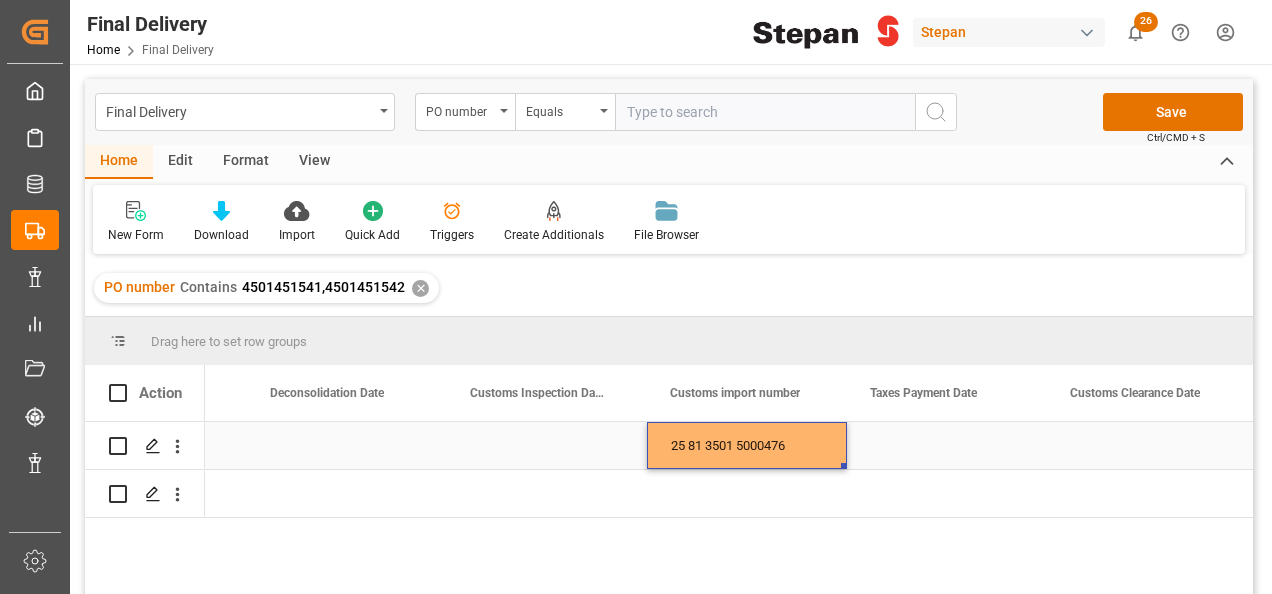click on "25 81 3501 5000476" at bounding box center [747, 445] 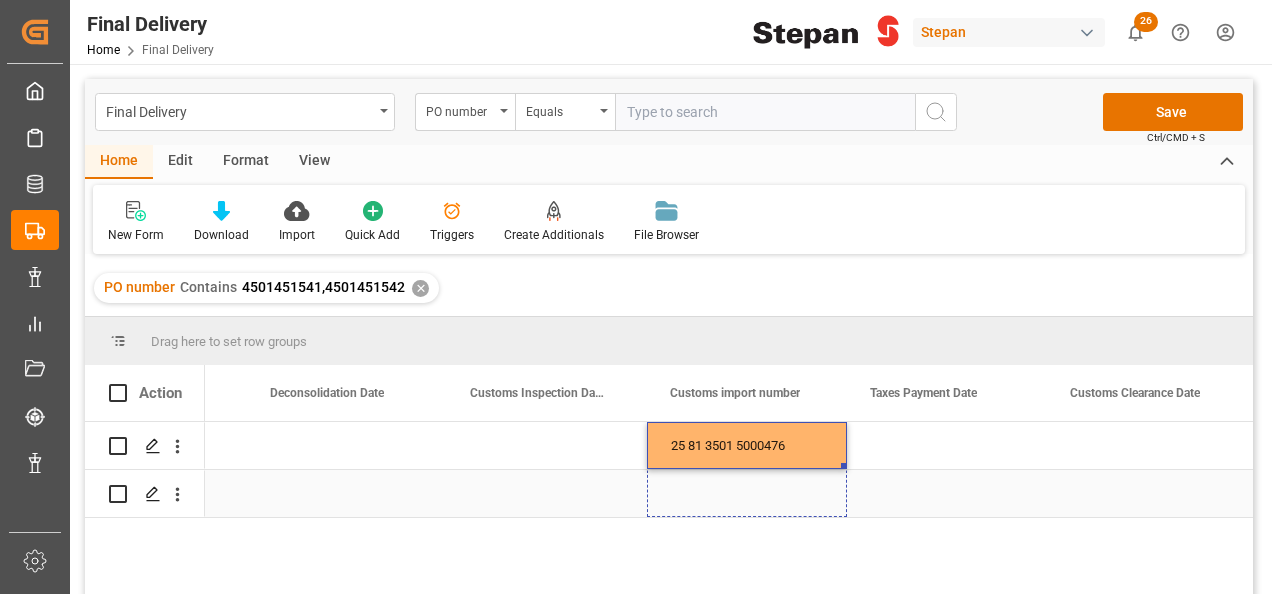 drag, startPoint x: 844, startPoint y: 468, endPoint x: 835, endPoint y: 500, distance: 33.24154 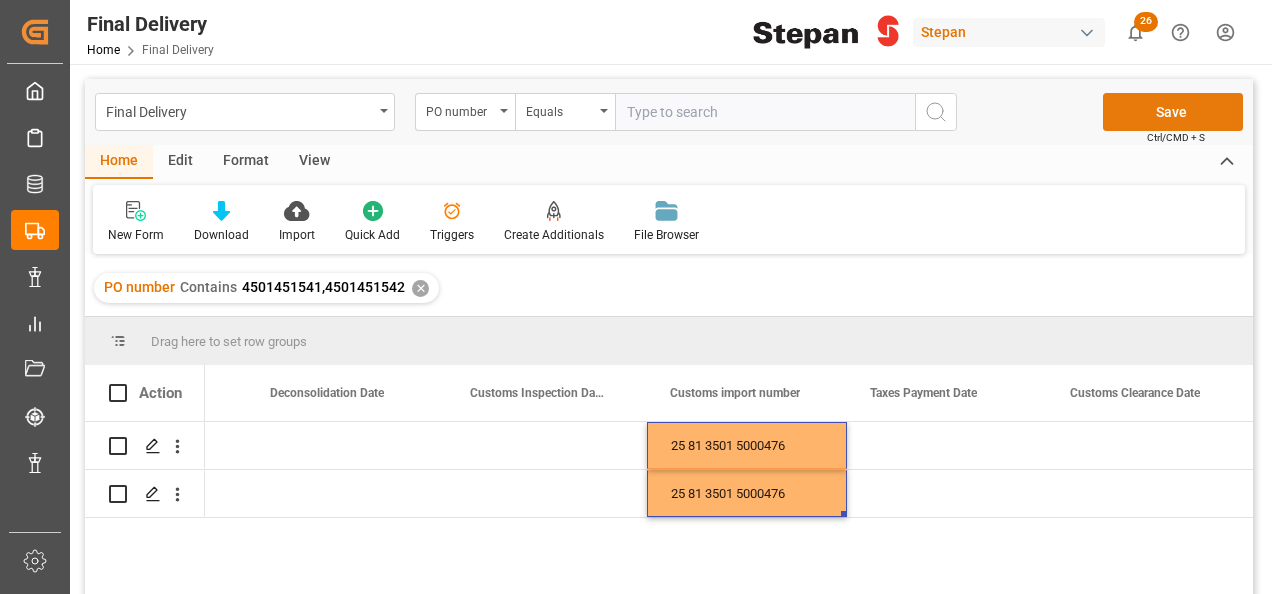 click on "Save" at bounding box center (1173, 112) 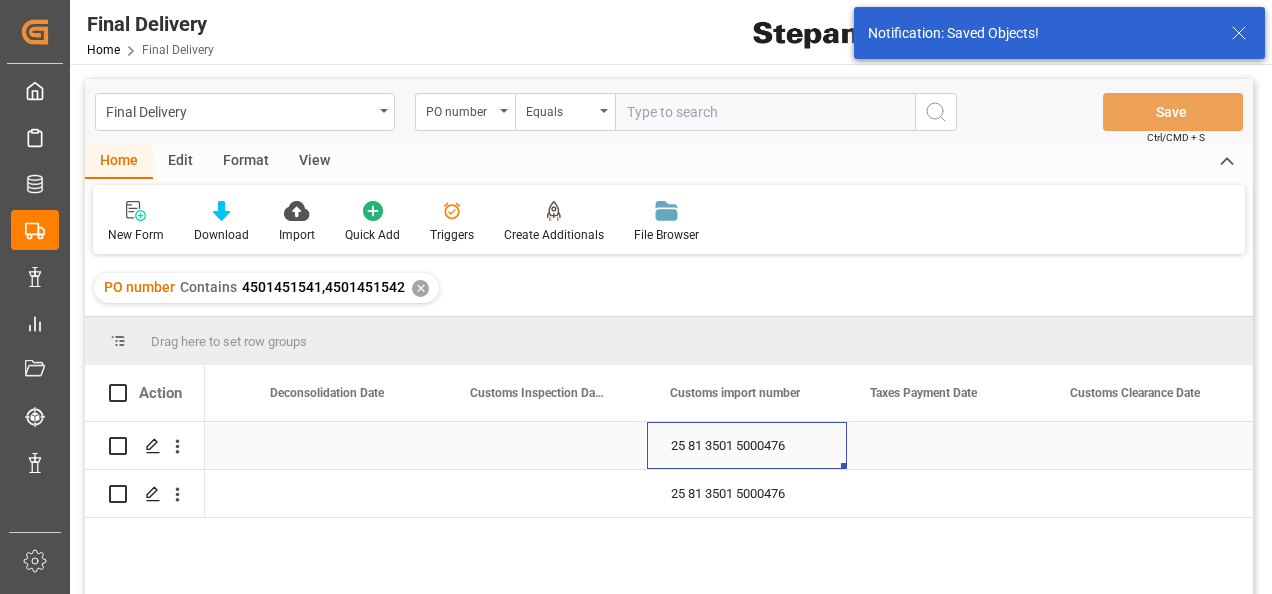 click on "25 81 3501 5000476" at bounding box center (747, 445) 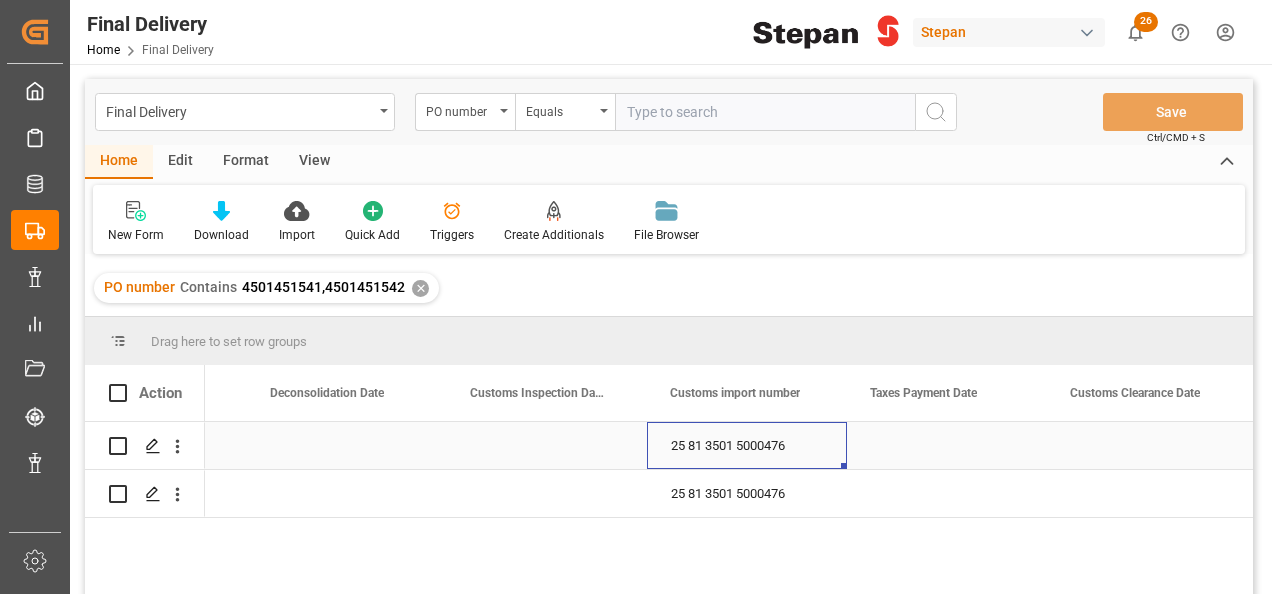 click on "25 81 3501 5000476" at bounding box center [747, 445] 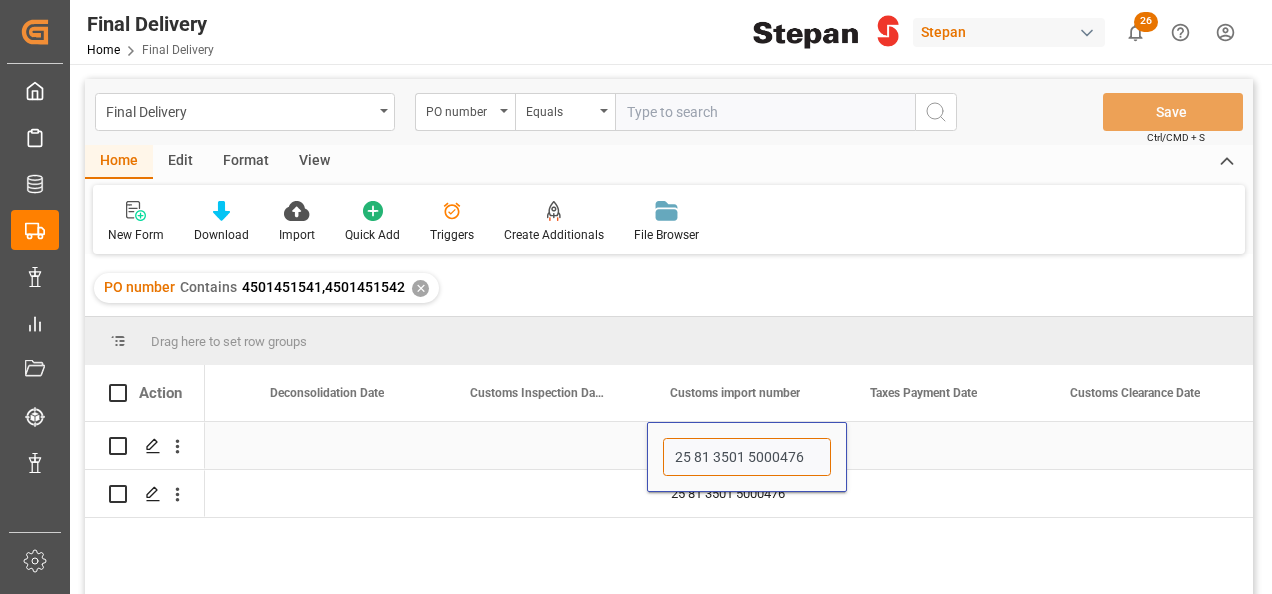 drag, startPoint x: 672, startPoint y: 451, endPoint x: 816, endPoint y: 456, distance: 144.08678 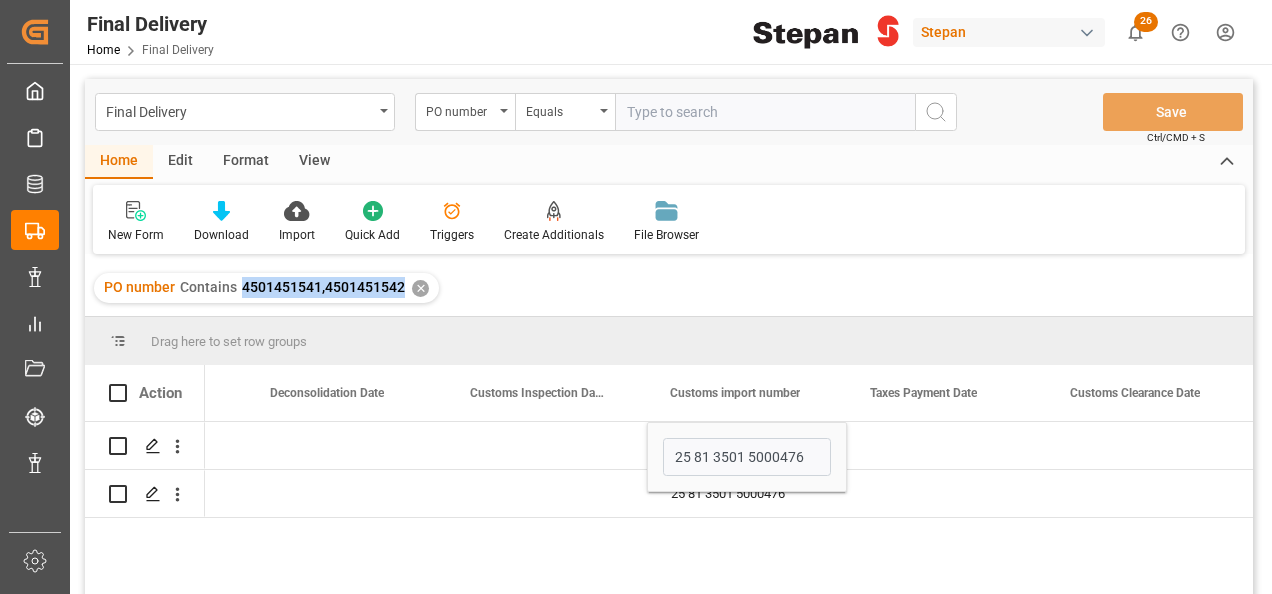drag, startPoint x: 240, startPoint y: 285, endPoint x: 403, endPoint y: 304, distance: 164.10362 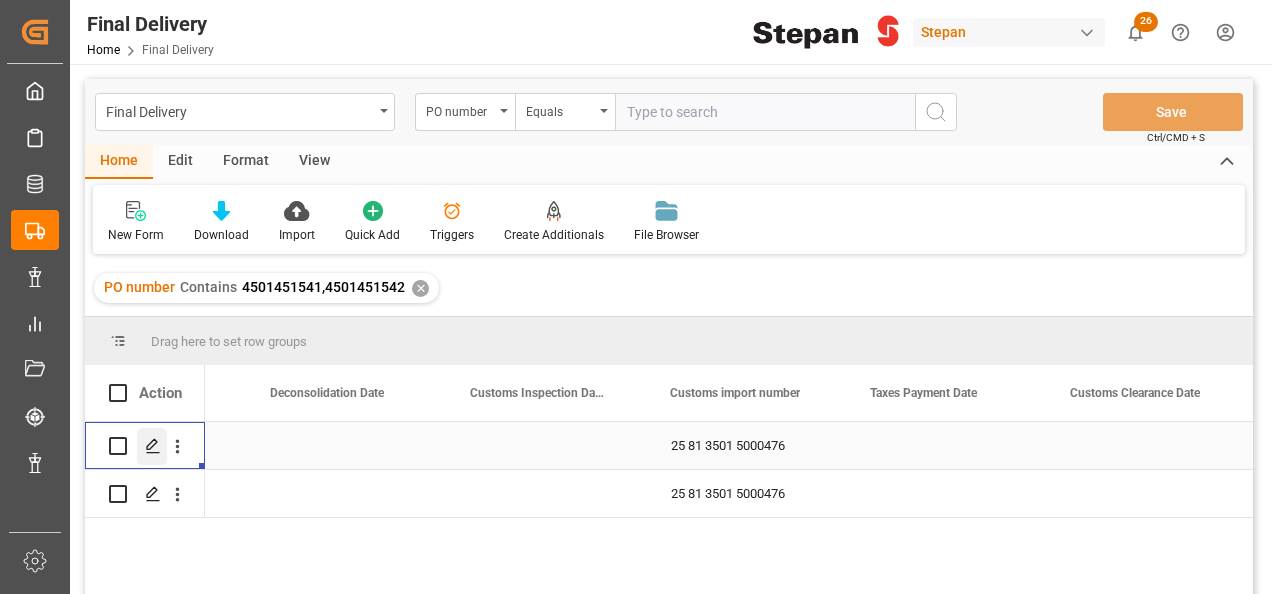 click 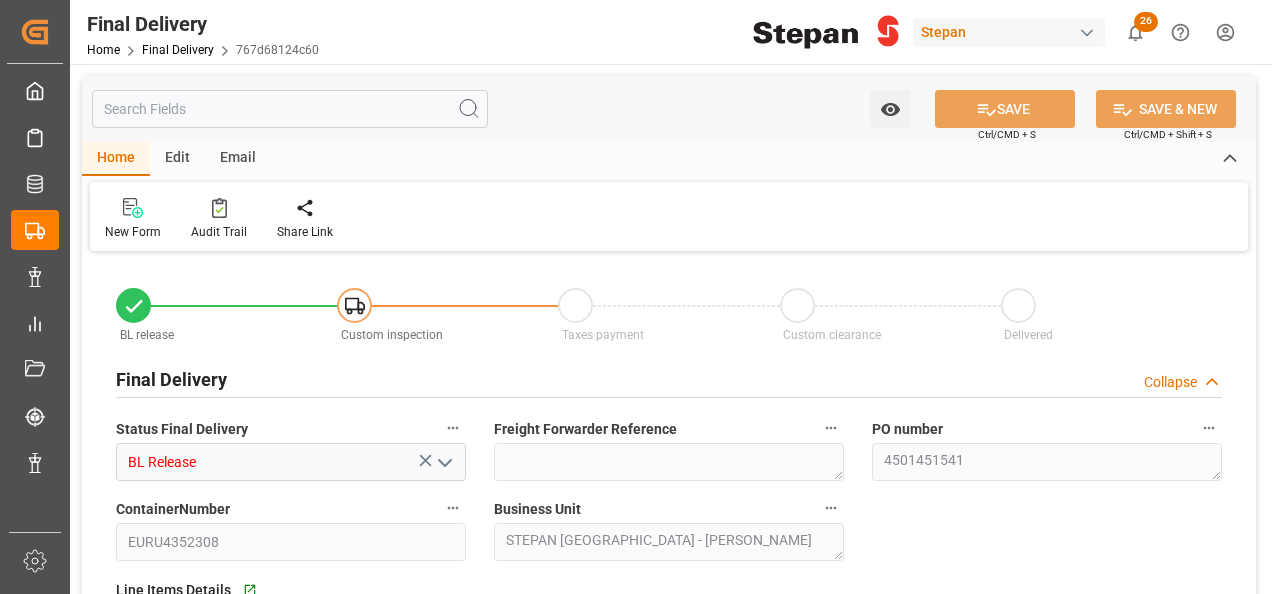 type on "[DATE]" 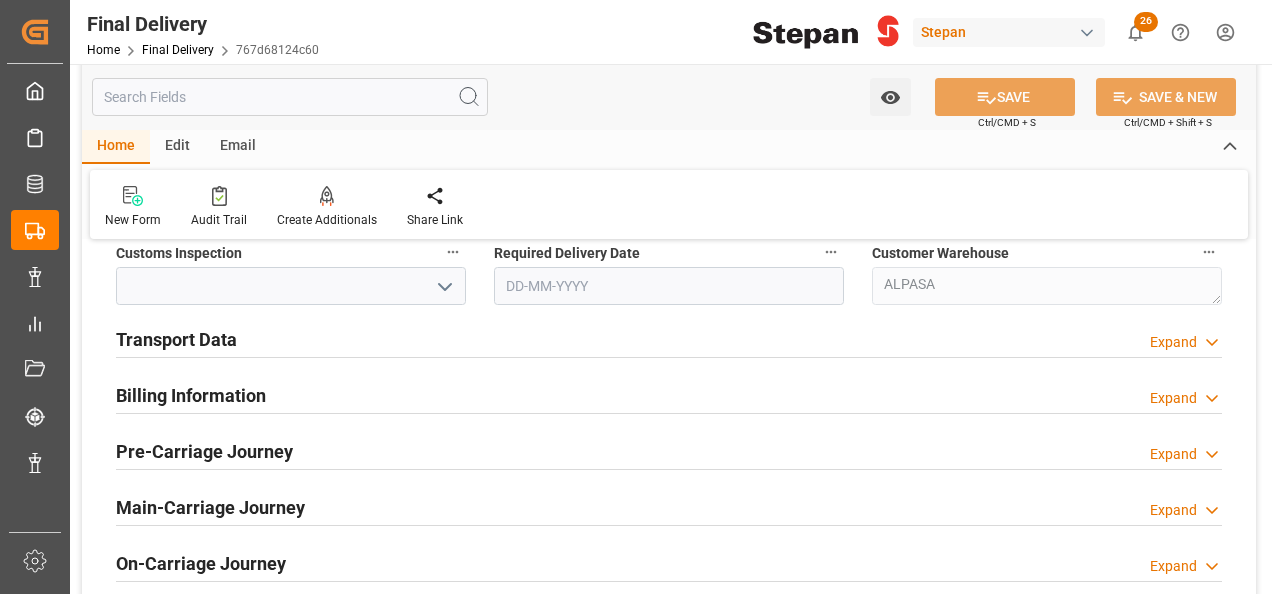 scroll, scrollTop: 600, scrollLeft: 0, axis: vertical 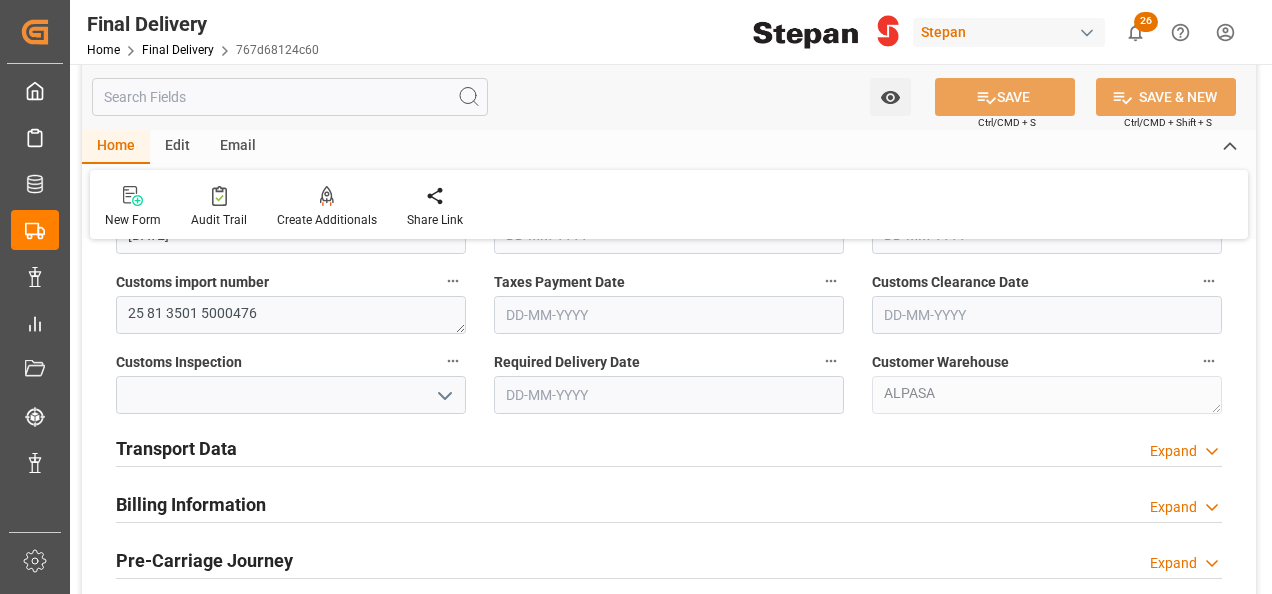 click on "Transport Data" at bounding box center [176, 448] 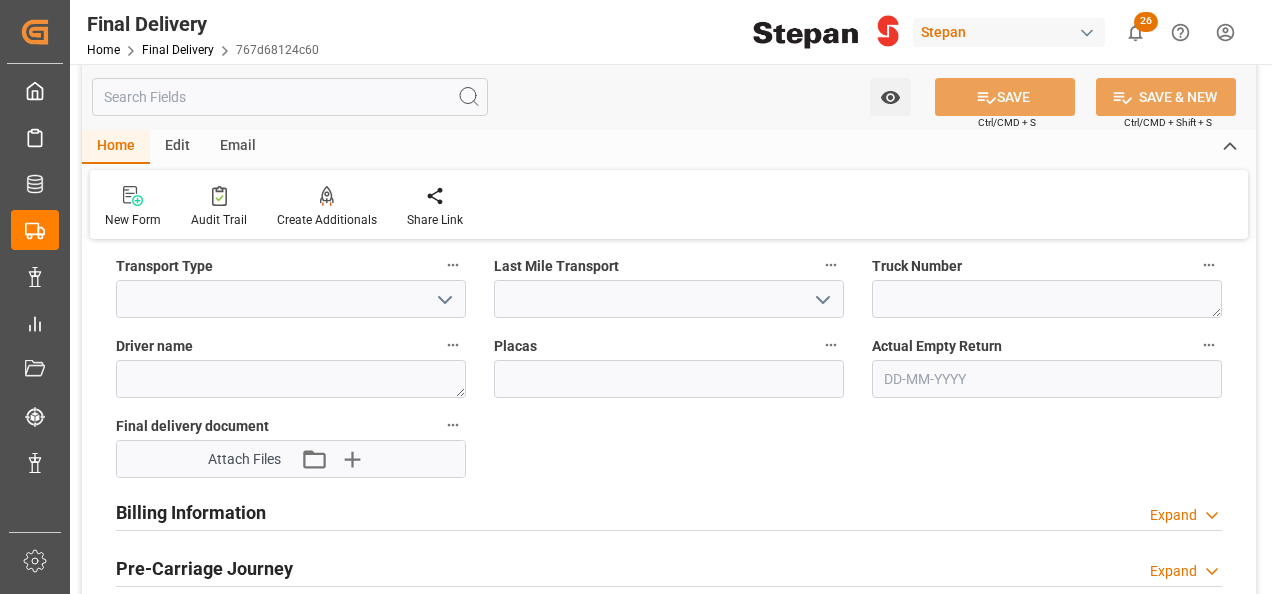 scroll, scrollTop: 1000, scrollLeft: 0, axis: vertical 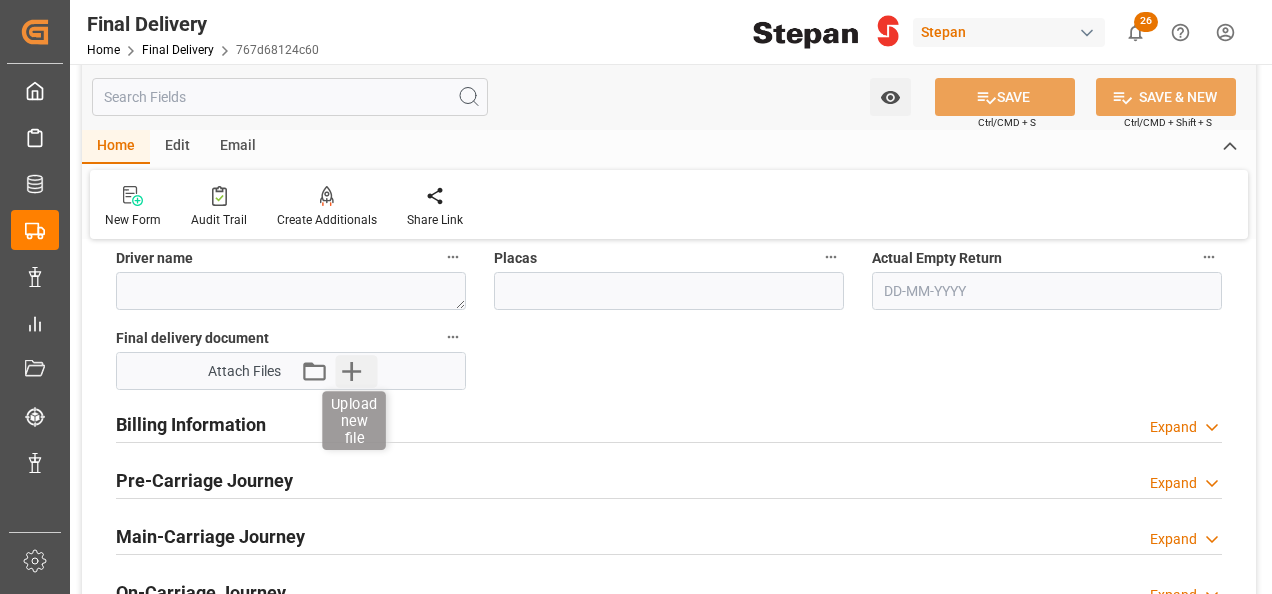 click 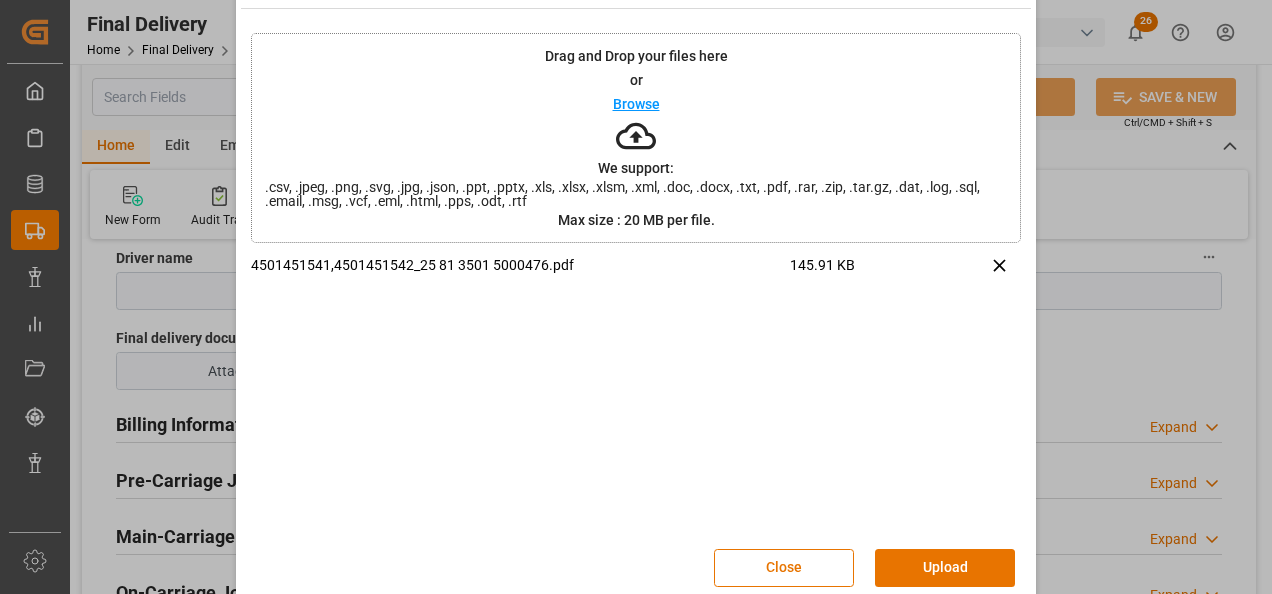 scroll, scrollTop: 79, scrollLeft: 0, axis: vertical 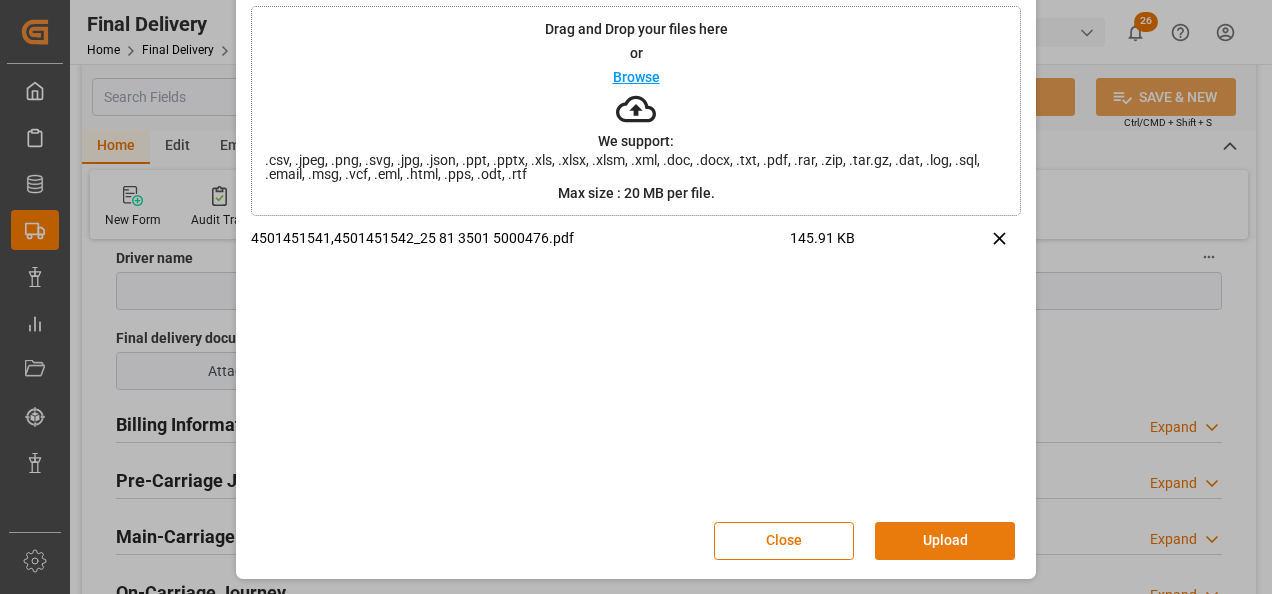 click on "Upload" at bounding box center [945, 541] 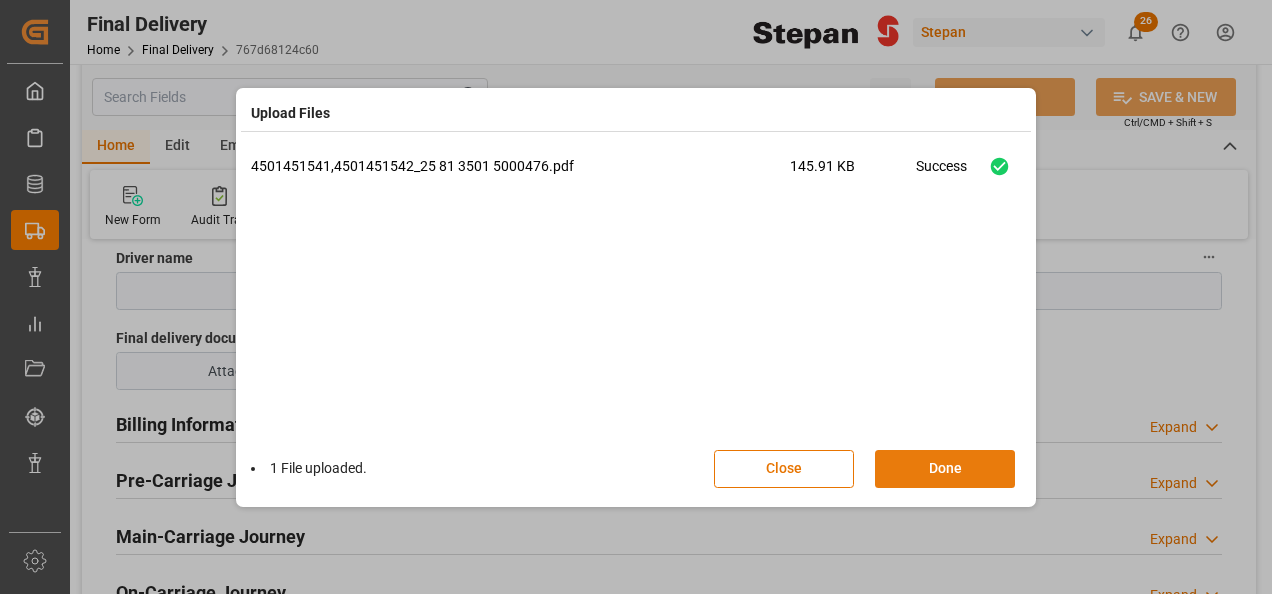 click on "Done" at bounding box center (945, 469) 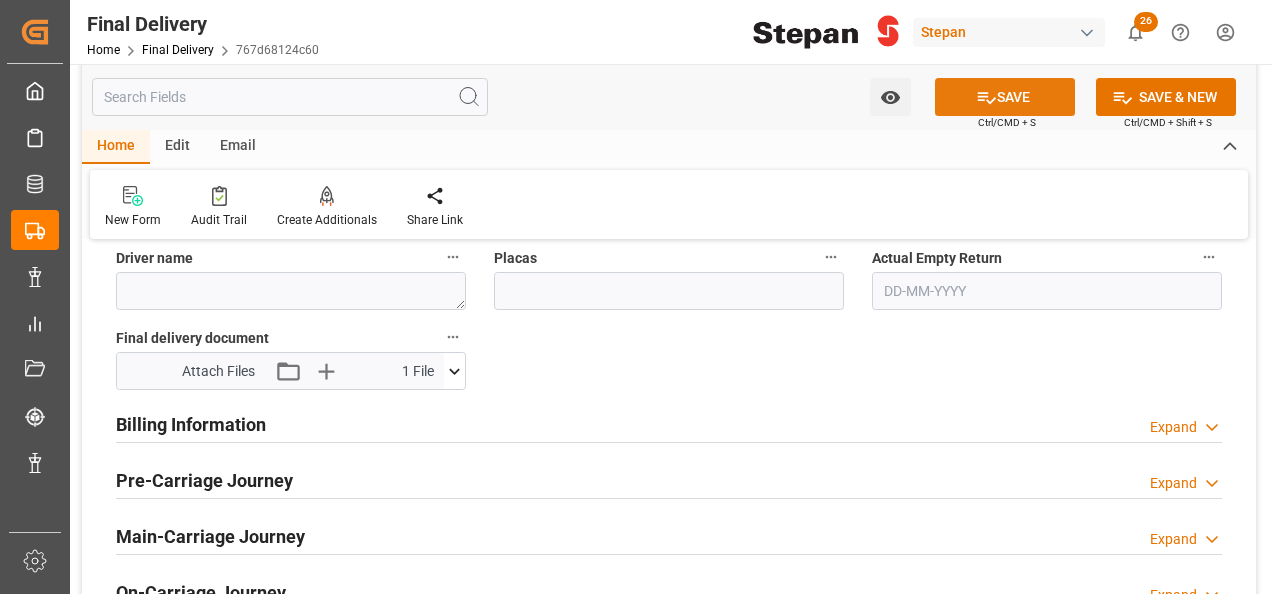 click on "SAVE" at bounding box center [1005, 97] 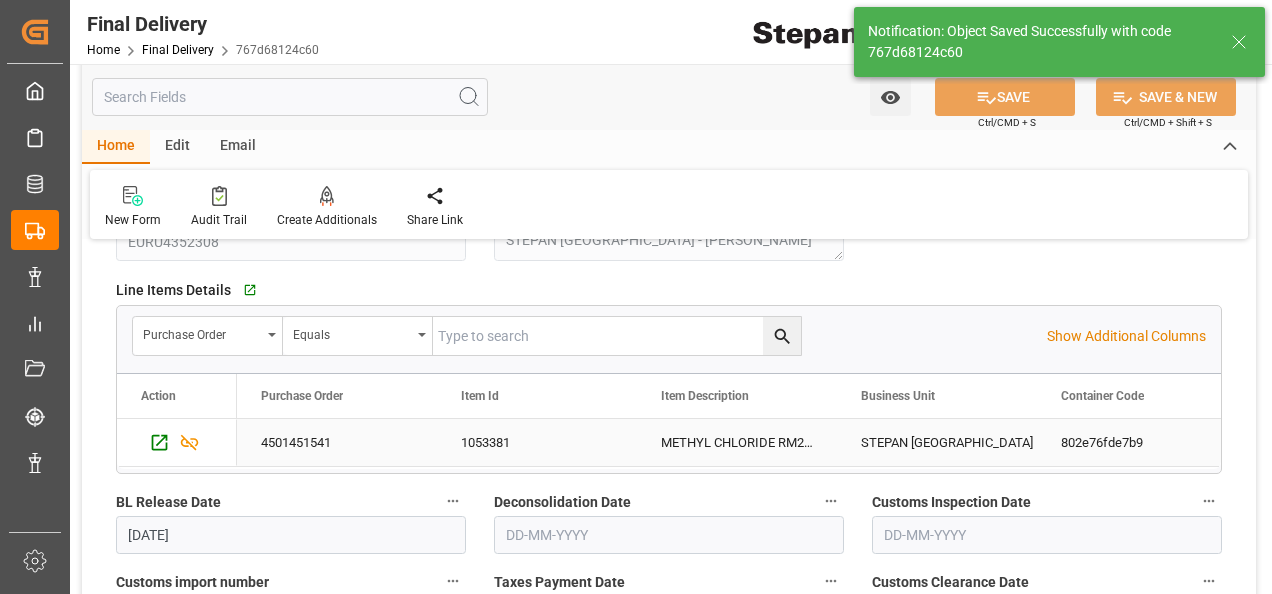 scroll, scrollTop: 100, scrollLeft: 0, axis: vertical 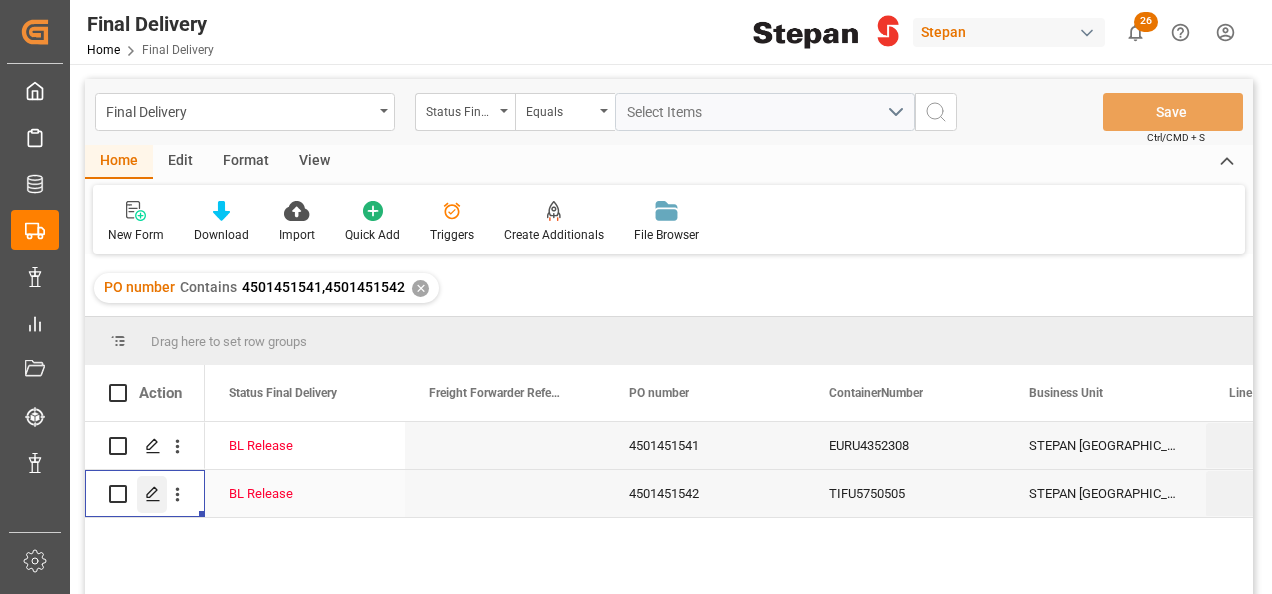 click 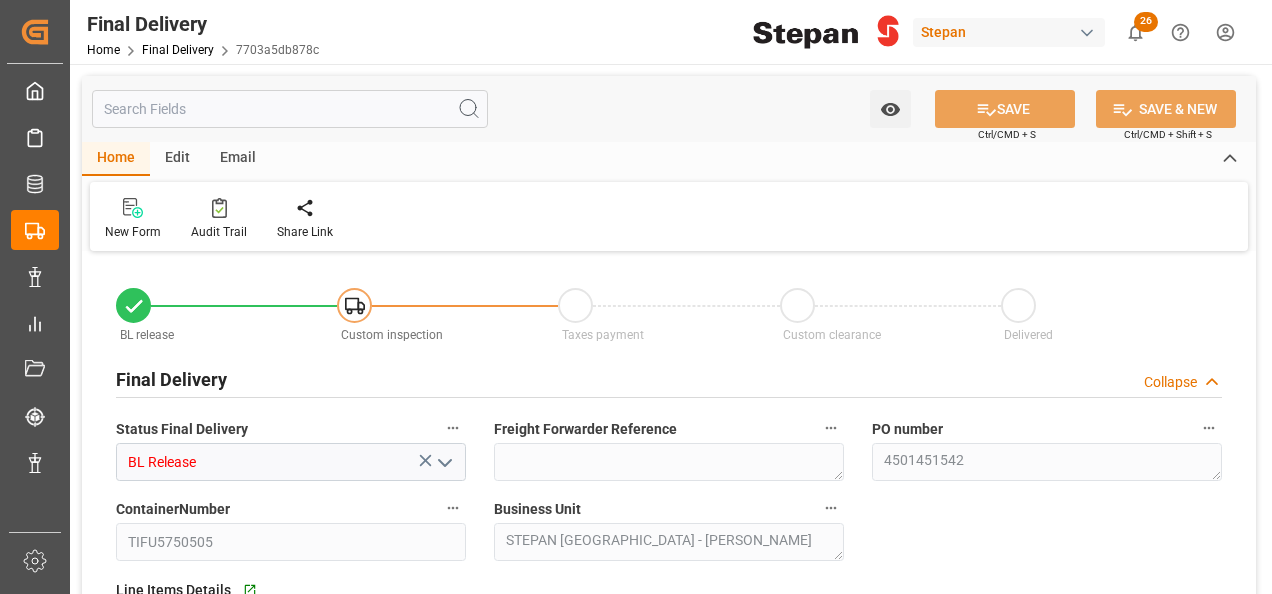 type on "[DATE]" 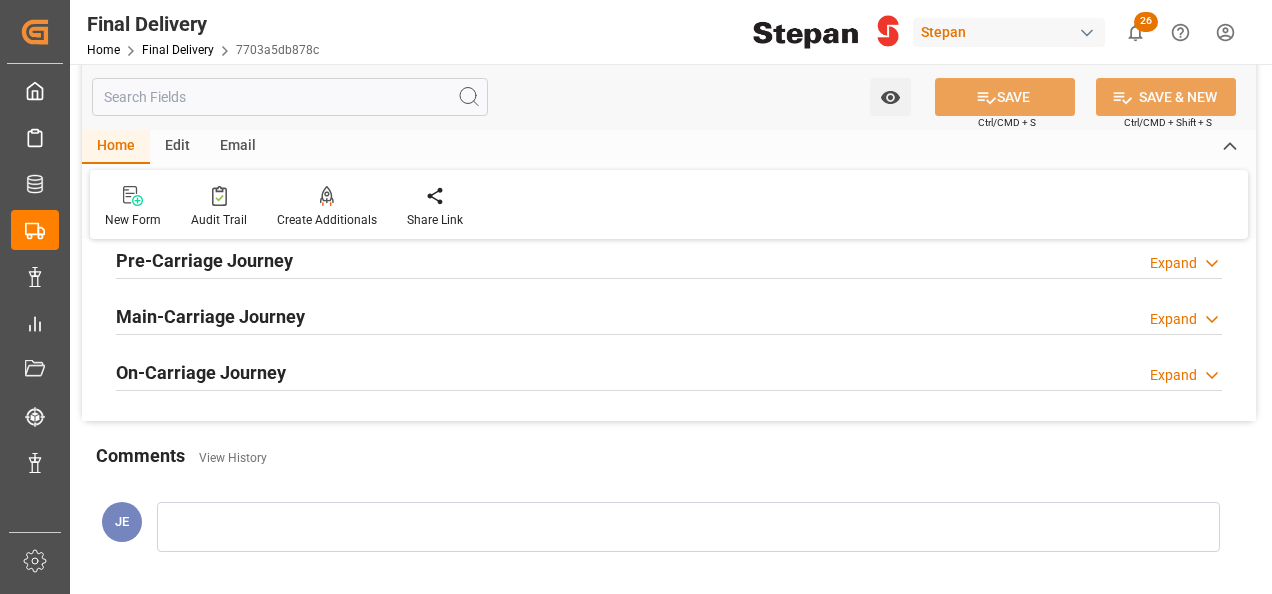 scroll, scrollTop: 600, scrollLeft: 0, axis: vertical 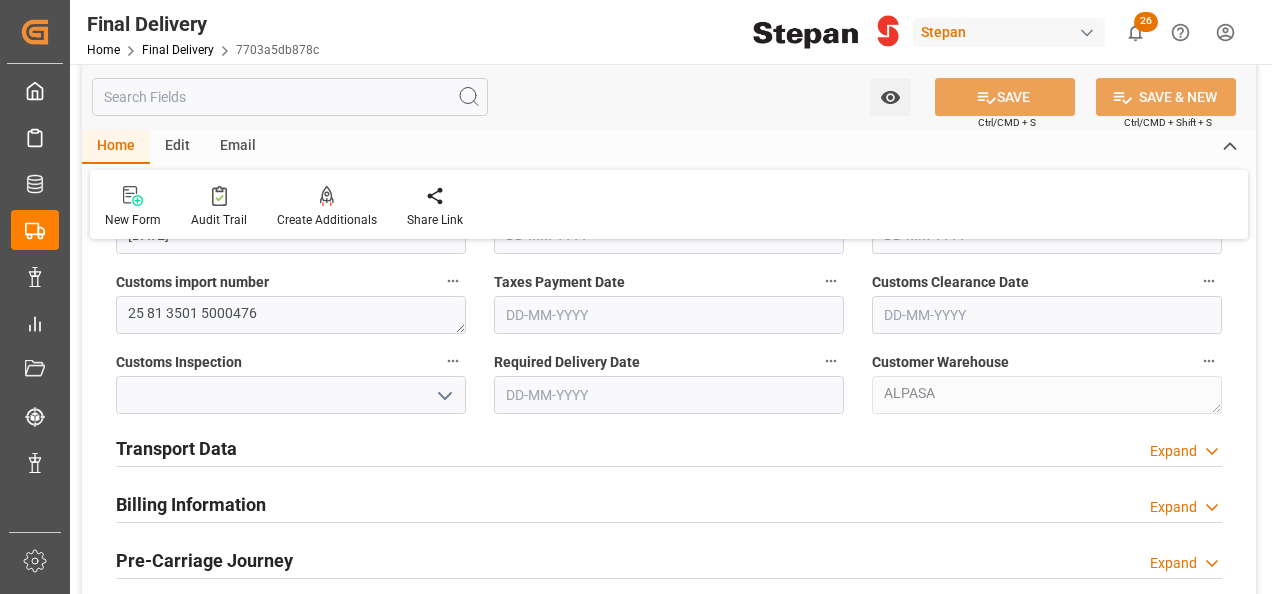 click on "Transport Data Expand" at bounding box center (669, 447) 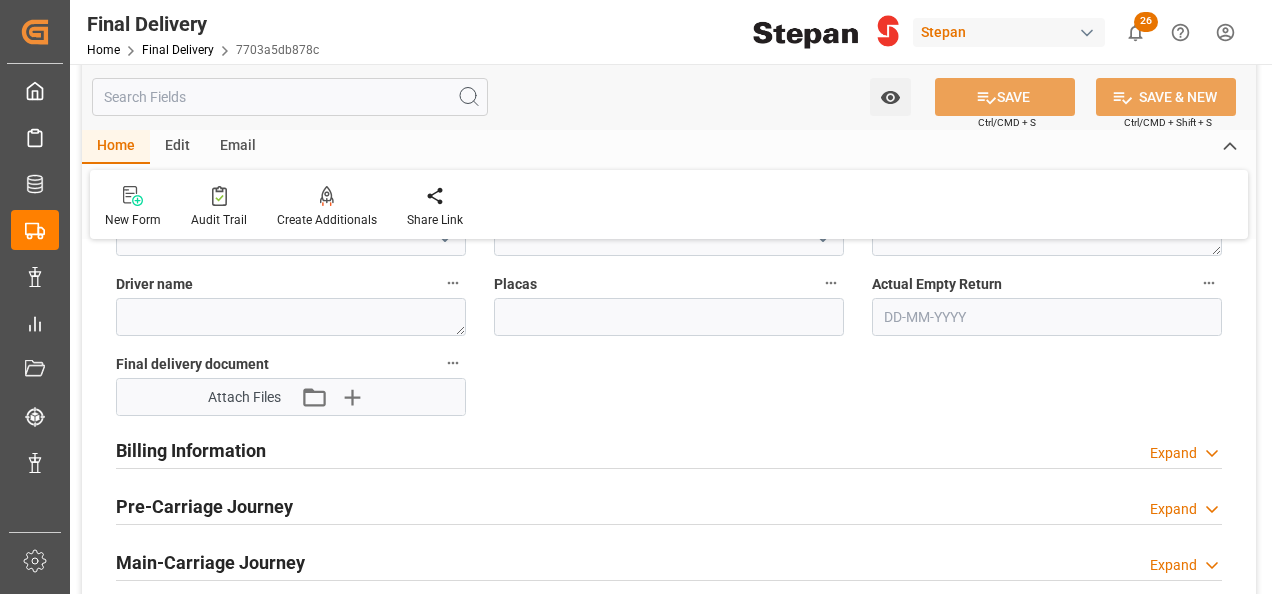 scroll, scrollTop: 1000, scrollLeft: 0, axis: vertical 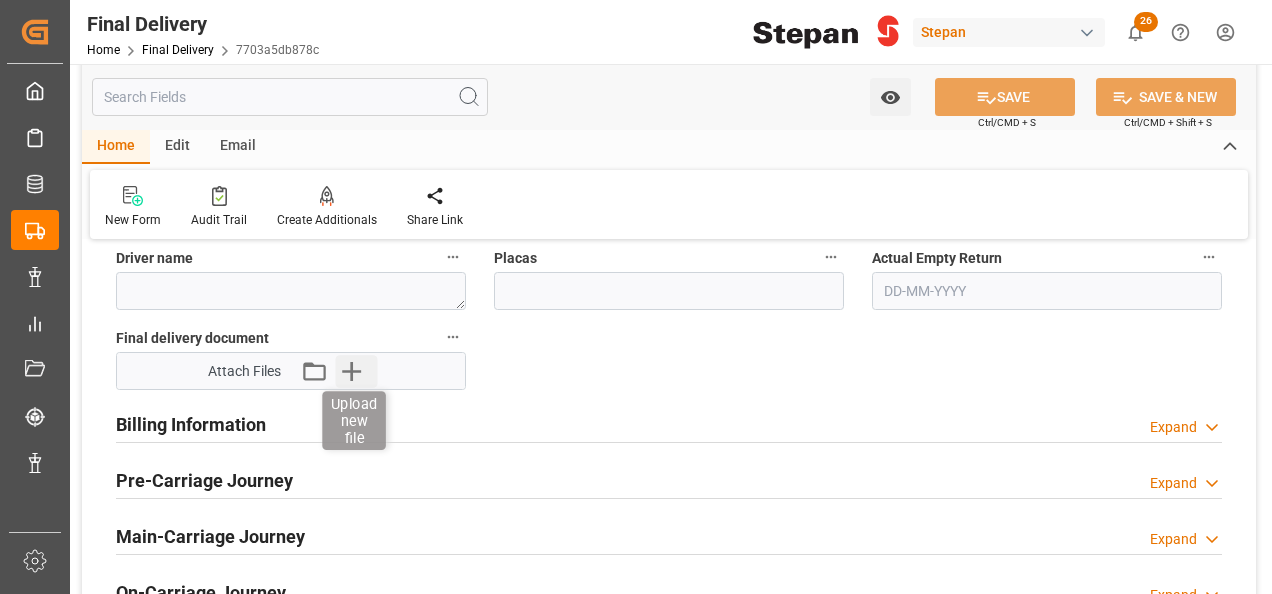 click 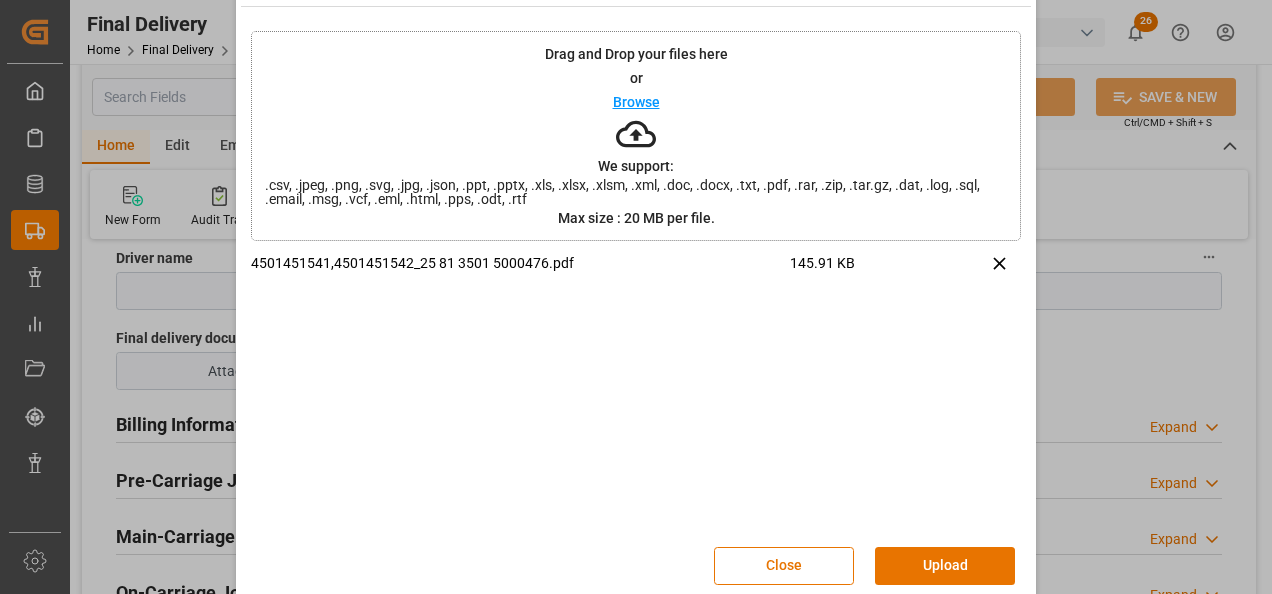 scroll, scrollTop: 79, scrollLeft: 0, axis: vertical 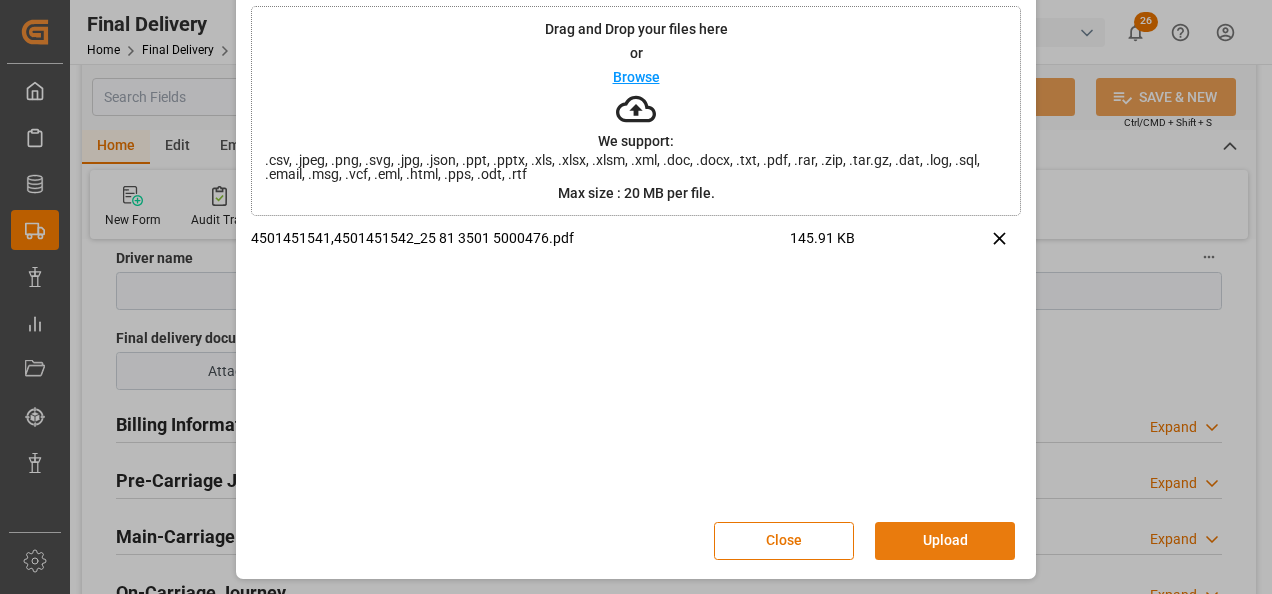 click on "Upload" at bounding box center [945, 541] 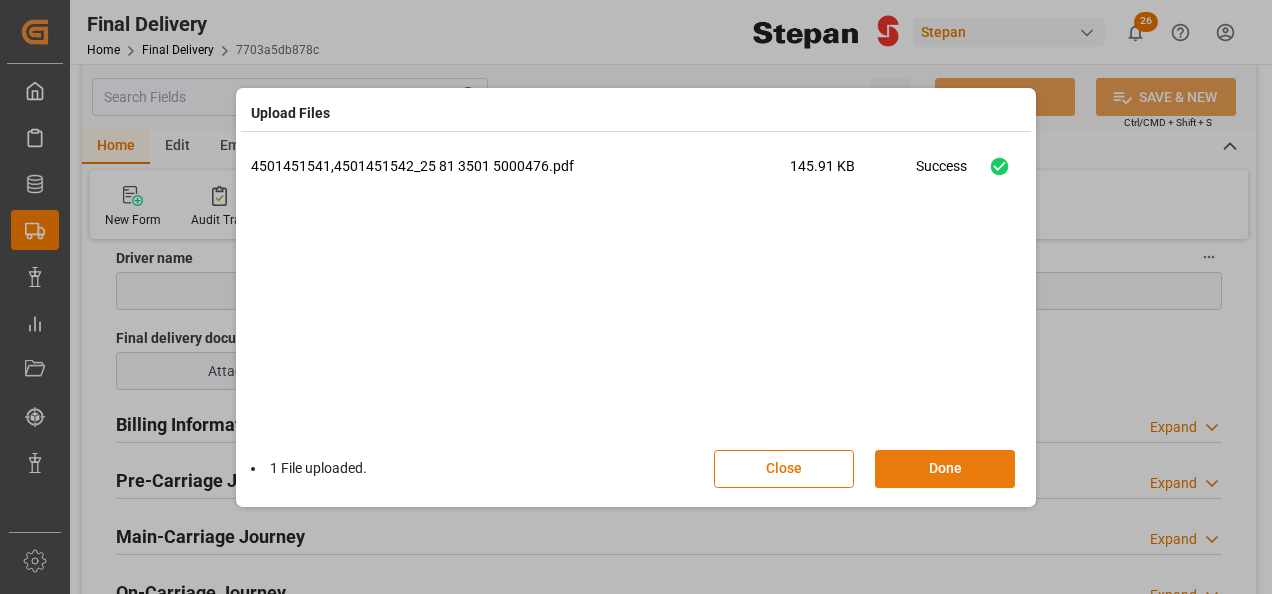 click on "Done" at bounding box center (945, 469) 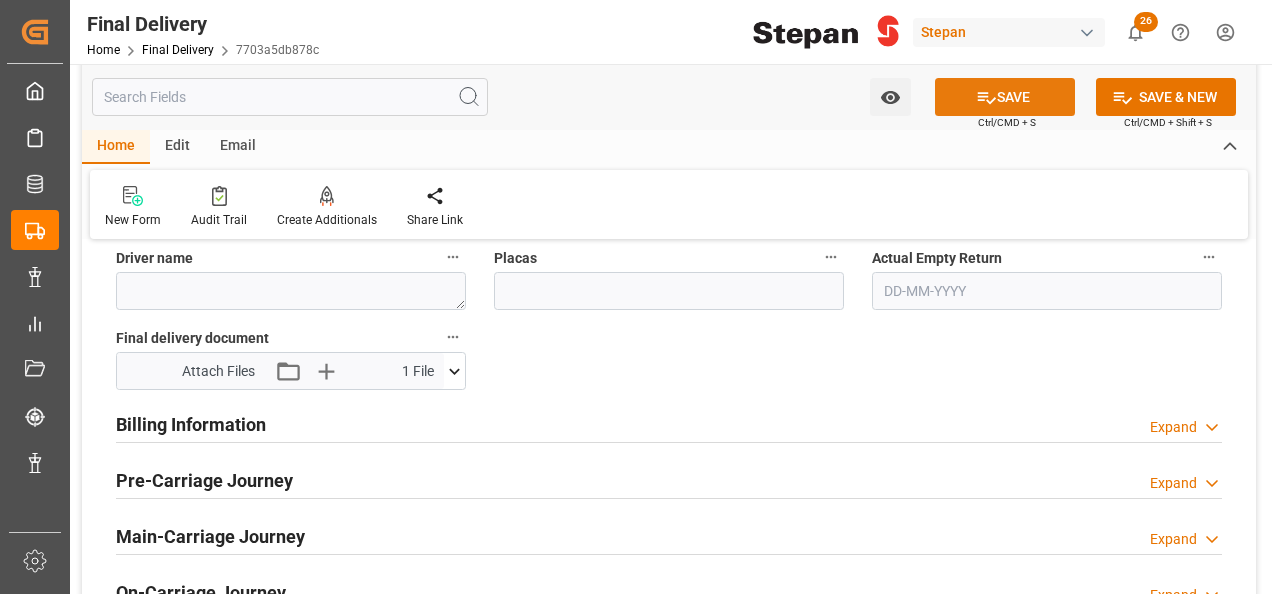 click 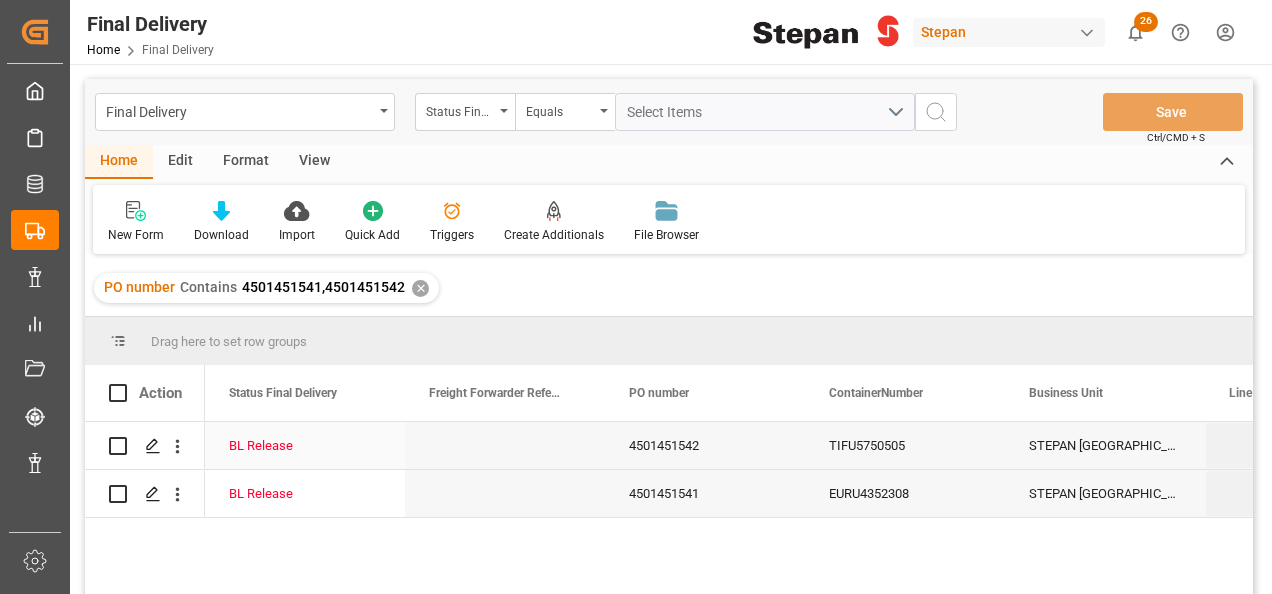 click at bounding box center (505, 445) 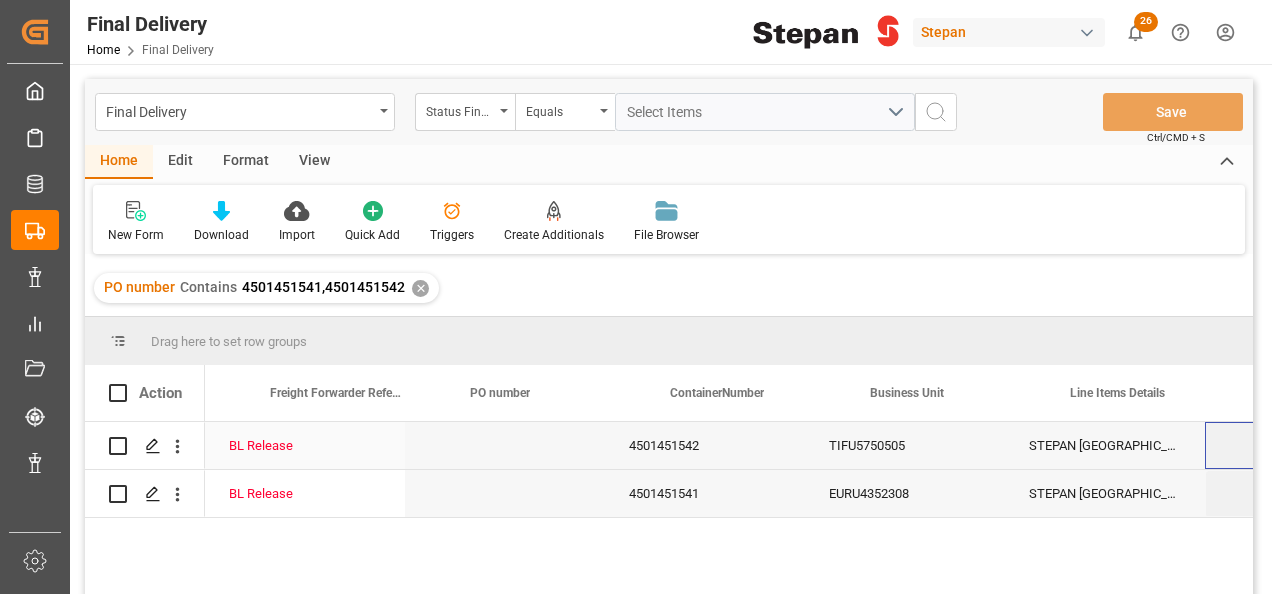 scroll, scrollTop: 0, scrollLeft: 158, axis: horizontal 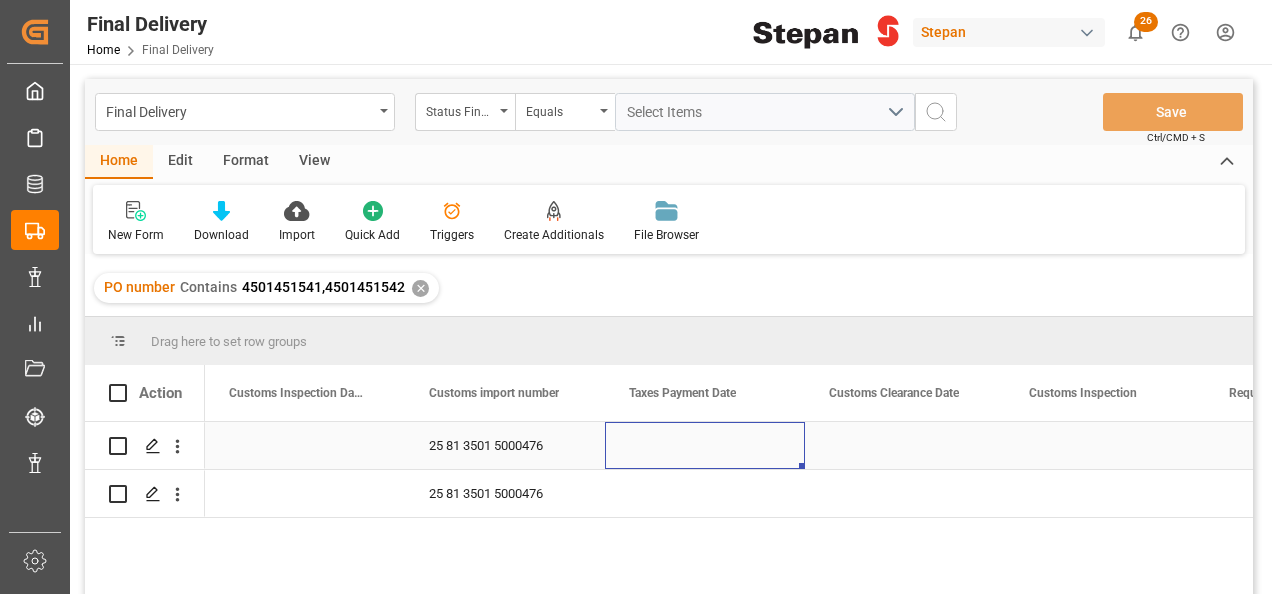 click at bounding box center (705, 445) 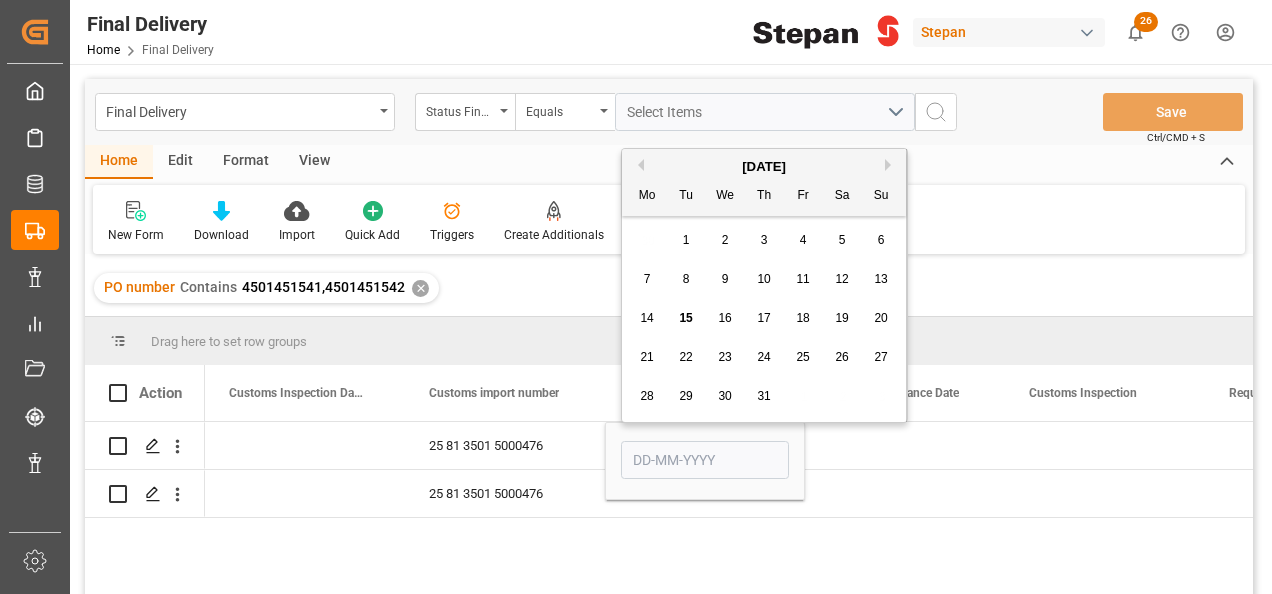 click on "15" at bounding box center (685, 318) 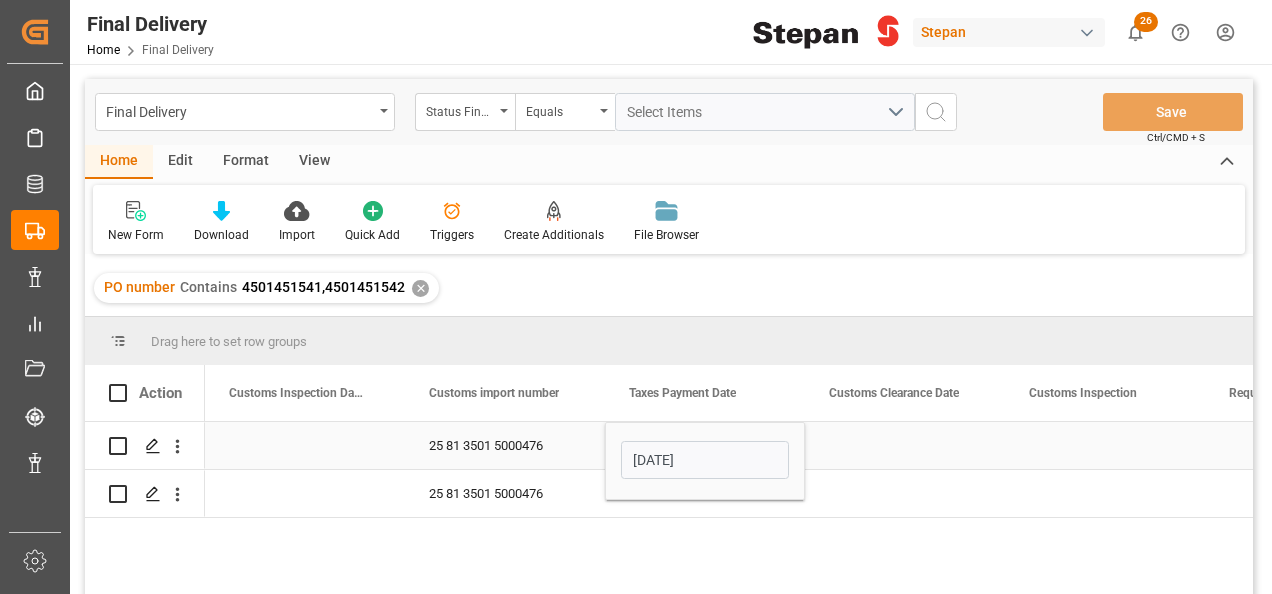 click on "25 81 3501 5000476" at bounding box center (505, 445) 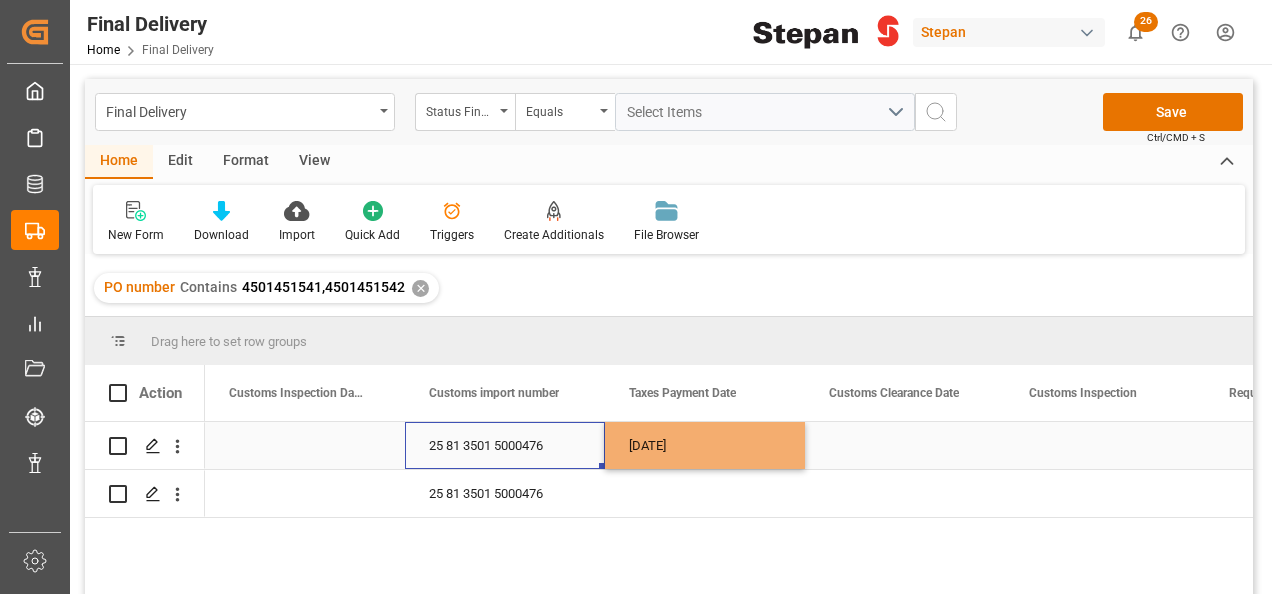 click on "[DATE]" at bounding box center (705, 445) 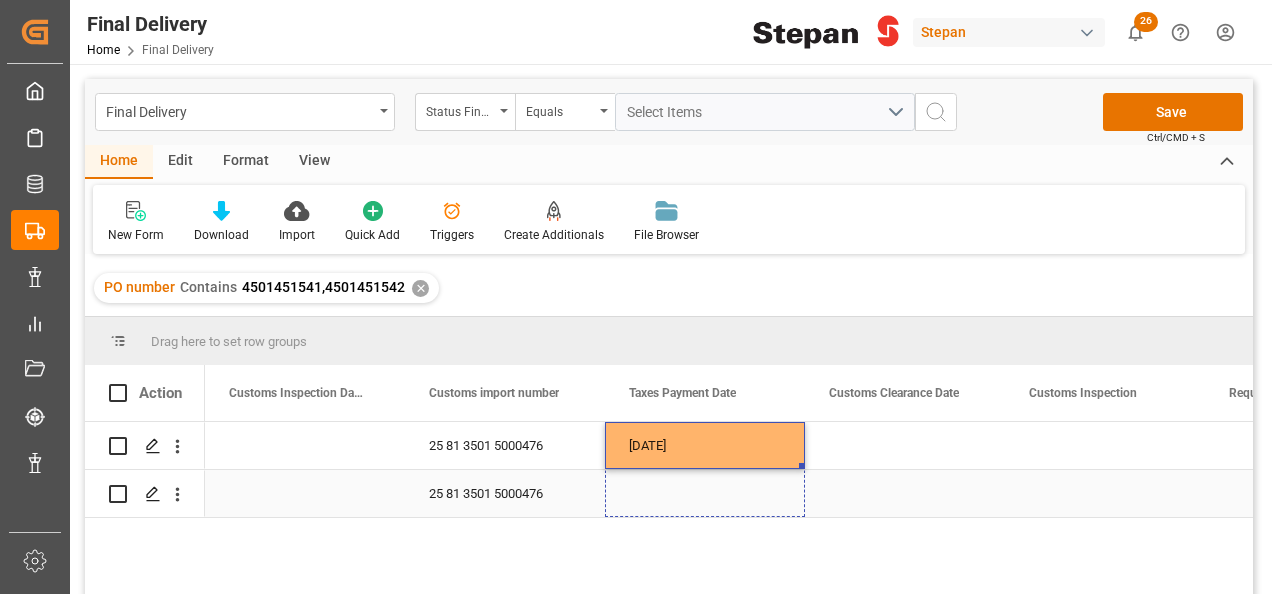 drag, startPoint x: 803, startPoint y: 467, endPoint x: 792, endPoint y: 498, distance: 32.89377 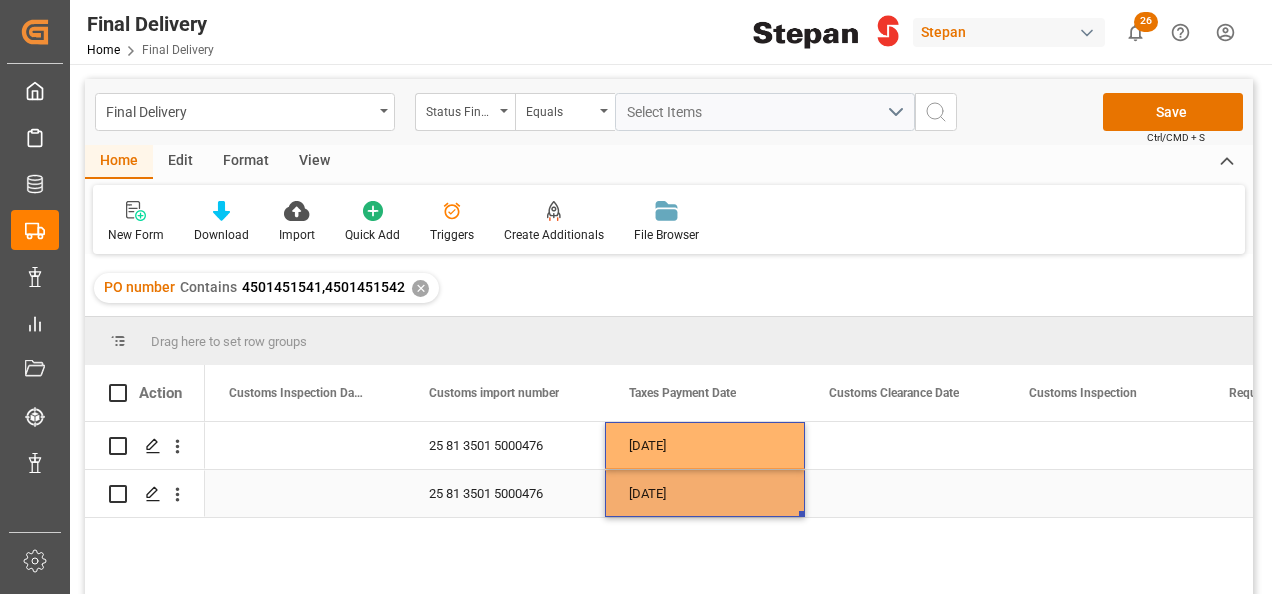 click at bounding box center [905, 493] 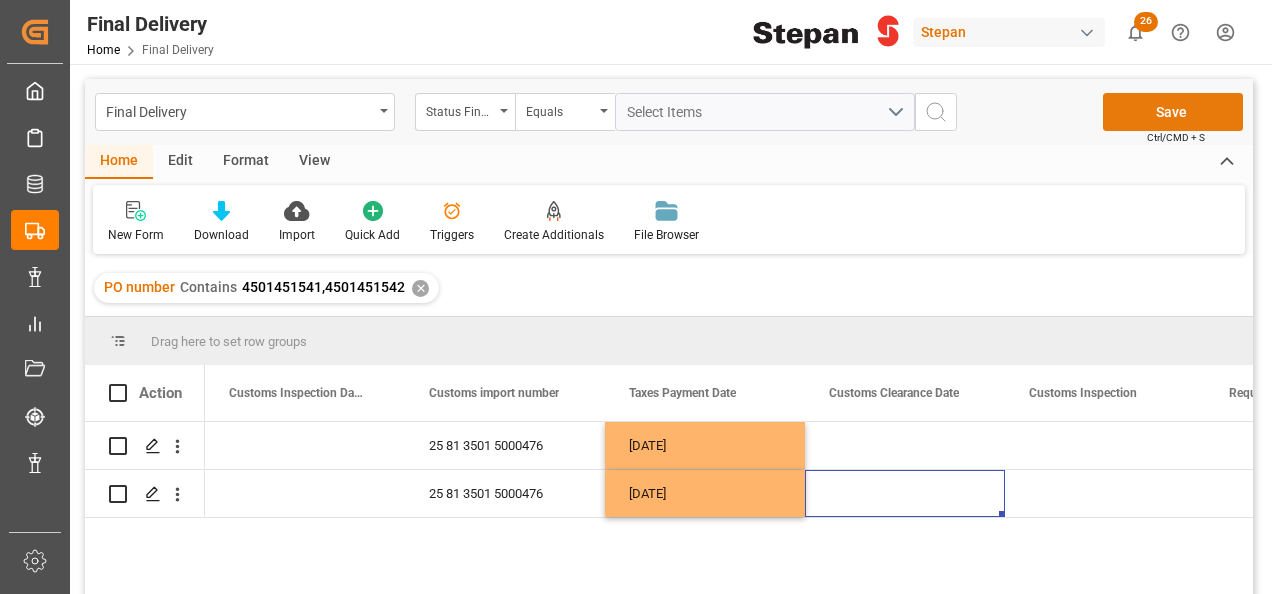 click on "Save" at bounding box center [1173, 112] 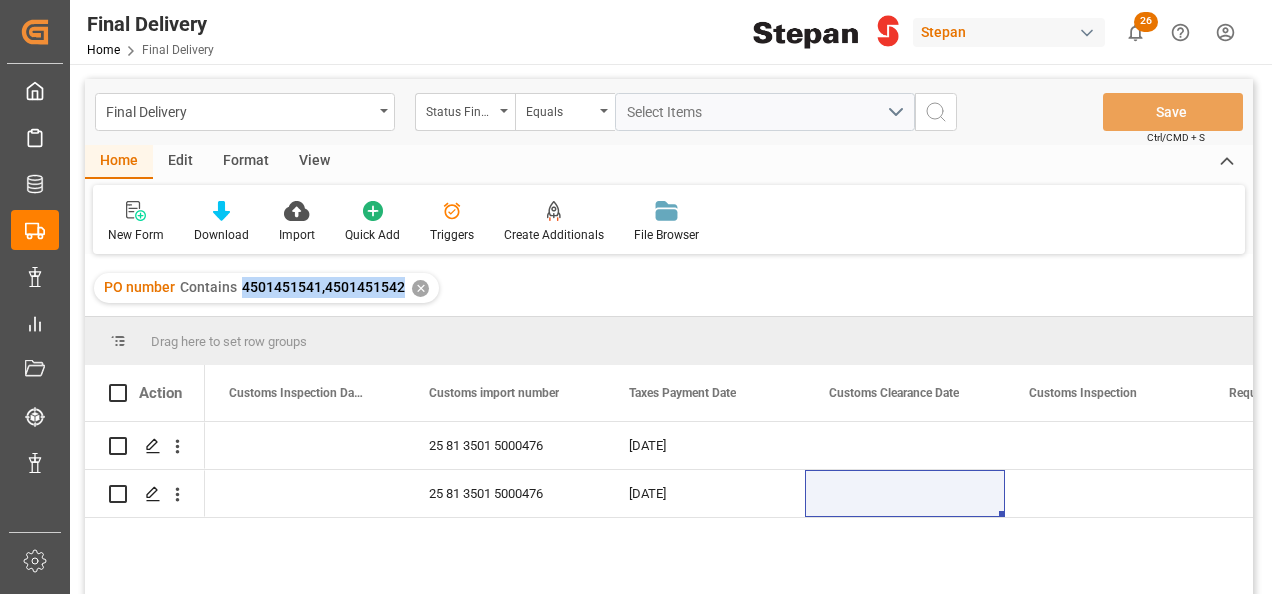 drag, startPoint x: 243, startPoint y: 285, endPoint x: 400, endPoint y: 299, distance: 157.62297 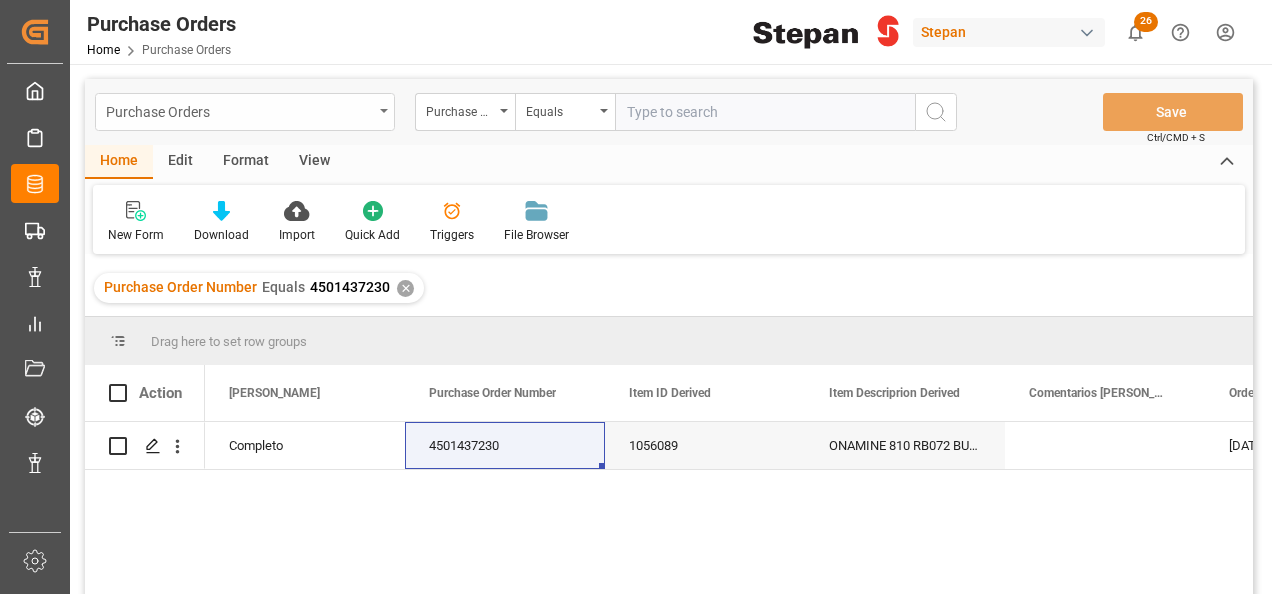 scroll, scrollTop: 0, scrollLeft: 0, axis: both 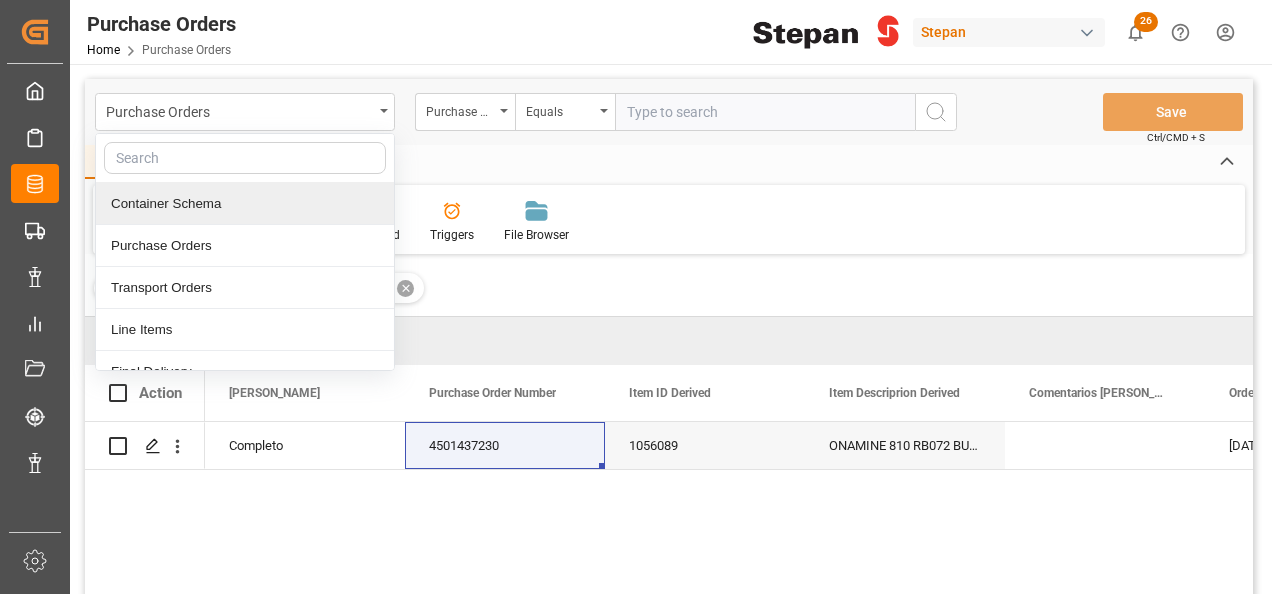 click on "Container Schema" at bounding box center [245, 204] 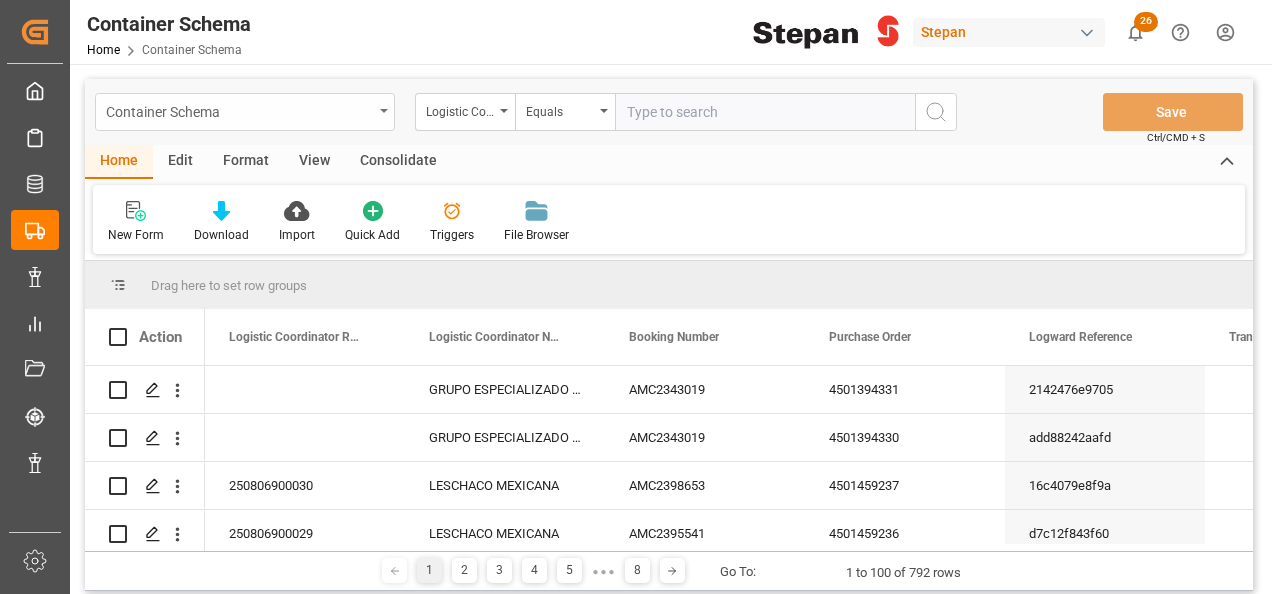 click on "Container Schema" at bounding box center [239, 110] 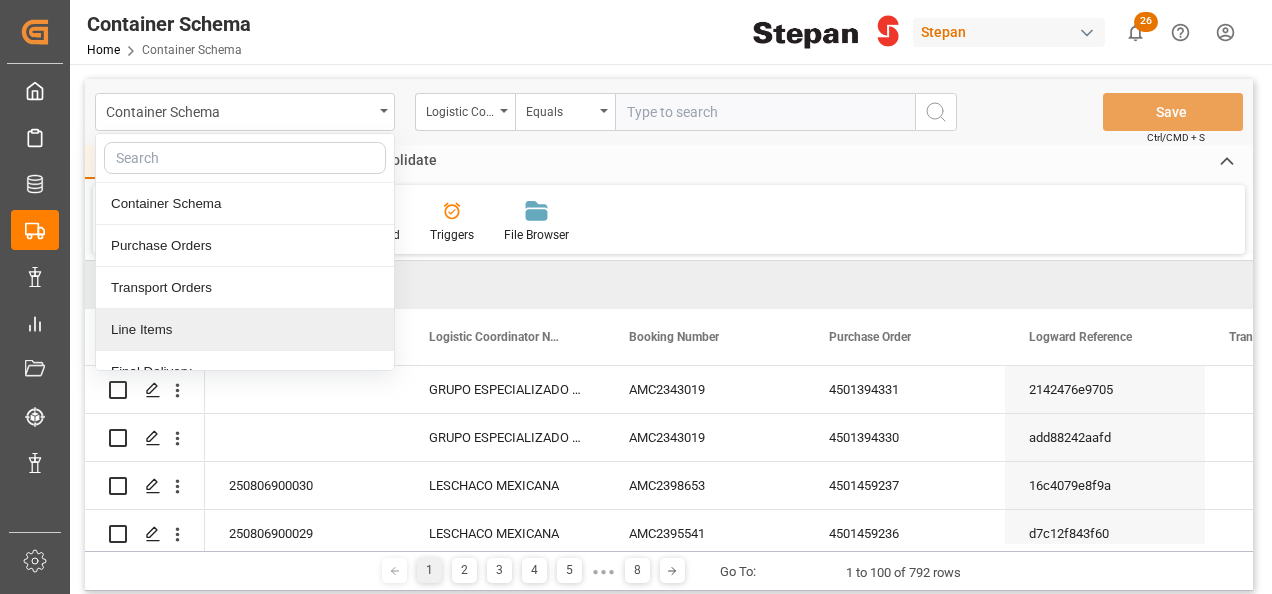 click on "Line Items" at bounding box center [245, 330] 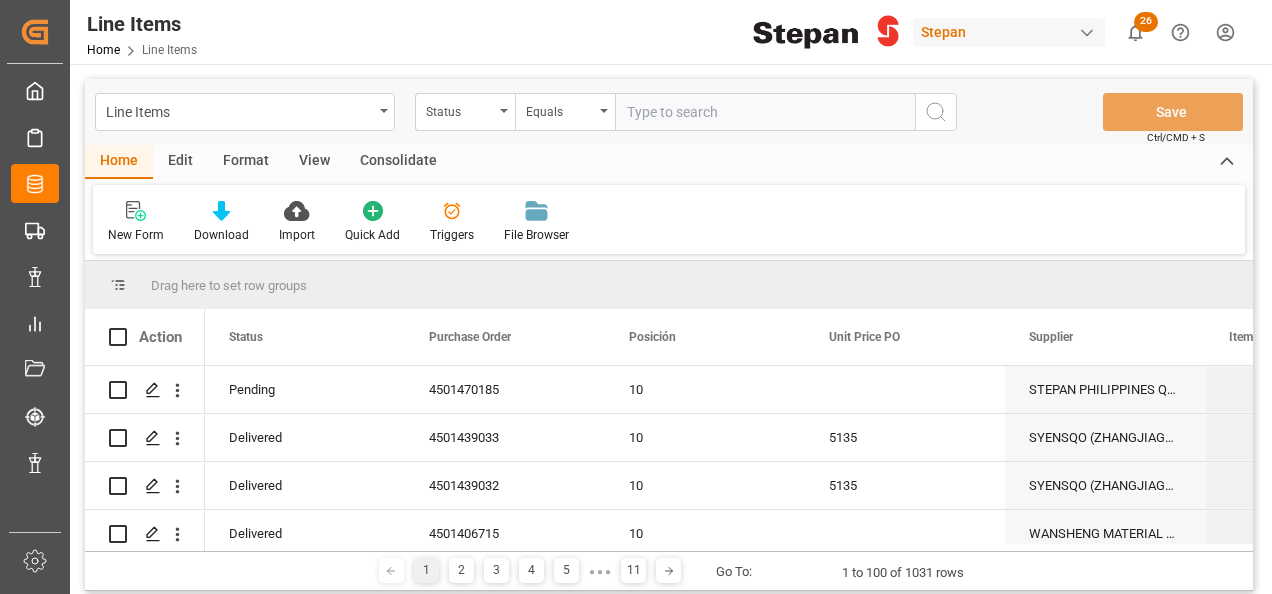 click at bounding box center [504, 111] 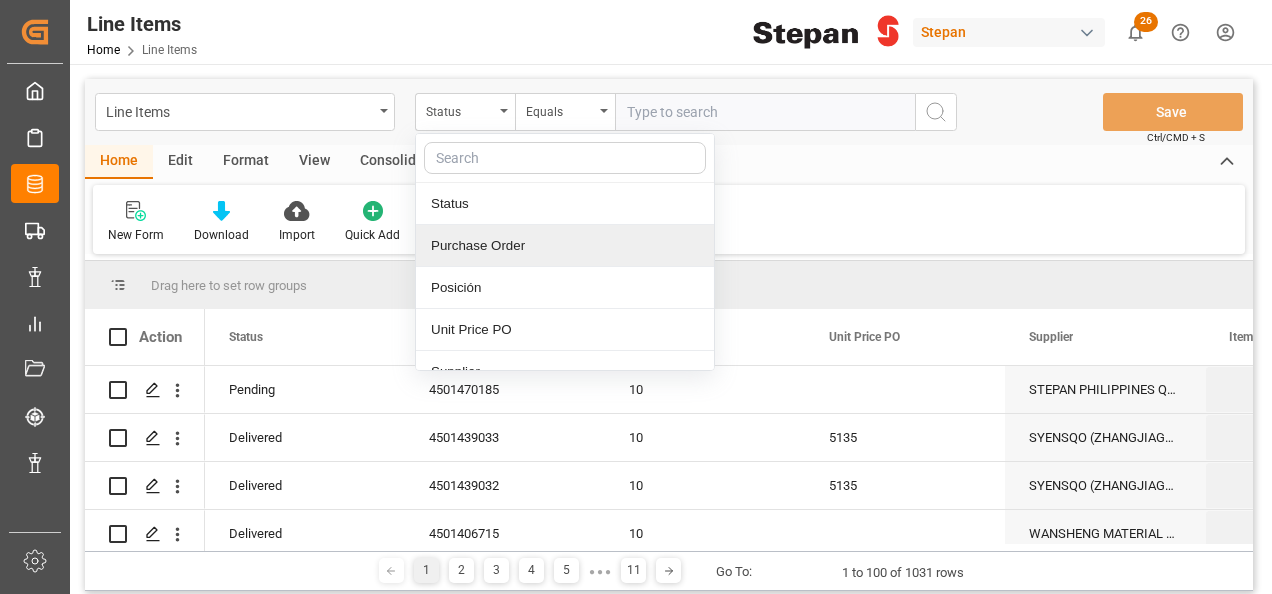 click on "Purchase Order" at bounding box center [565, 246] 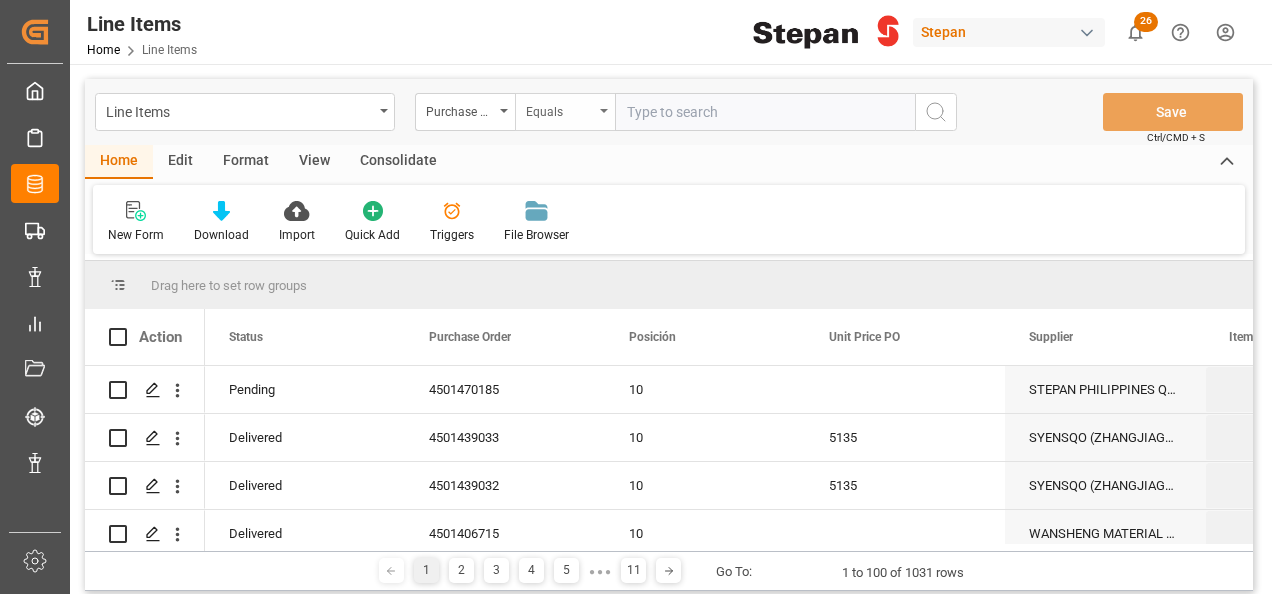click at bounding box center [604, 111] 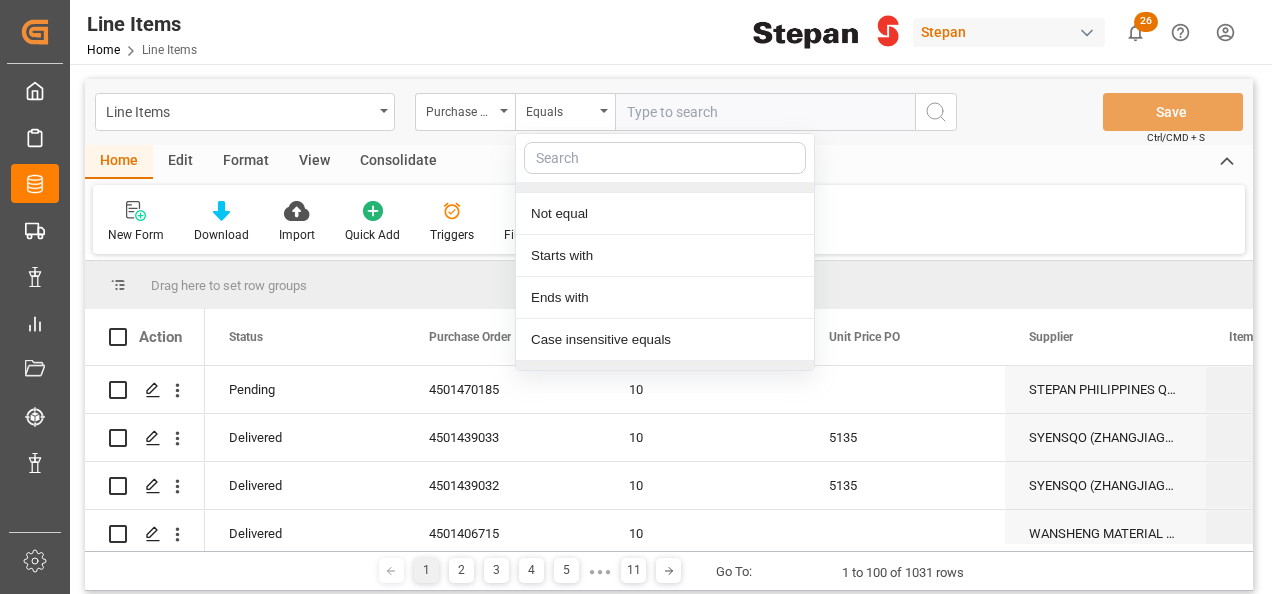 scroll, scrollTop: 146, scrollLeft: 0, axis: vertical 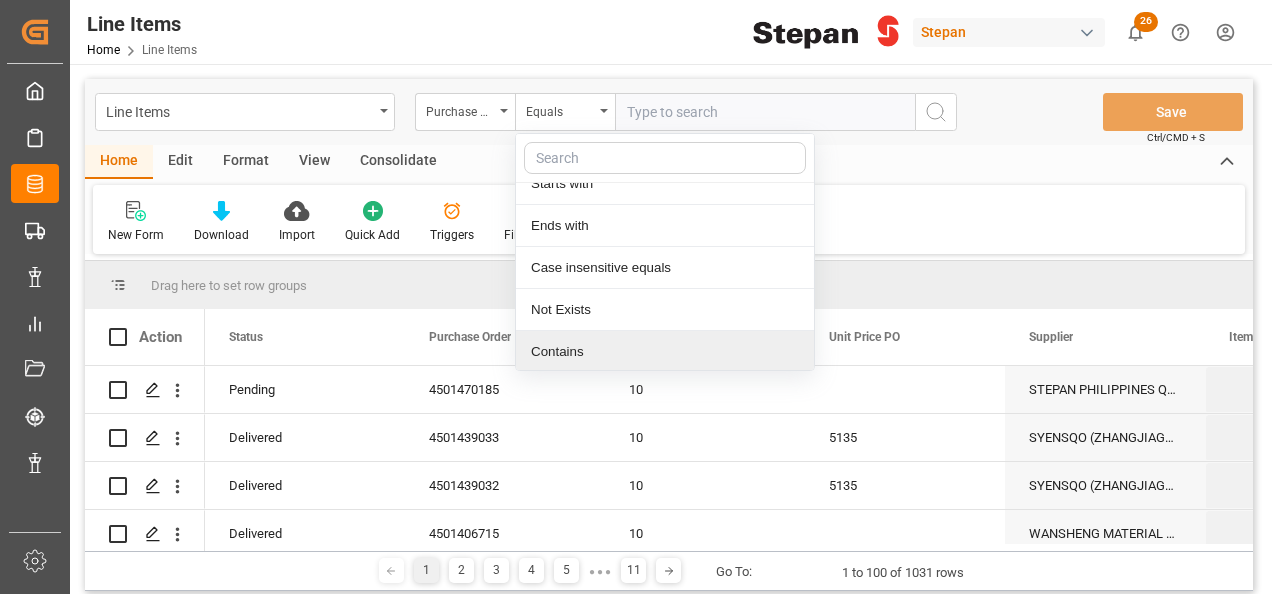 click on "Contains" at bounding box center [665, 352] 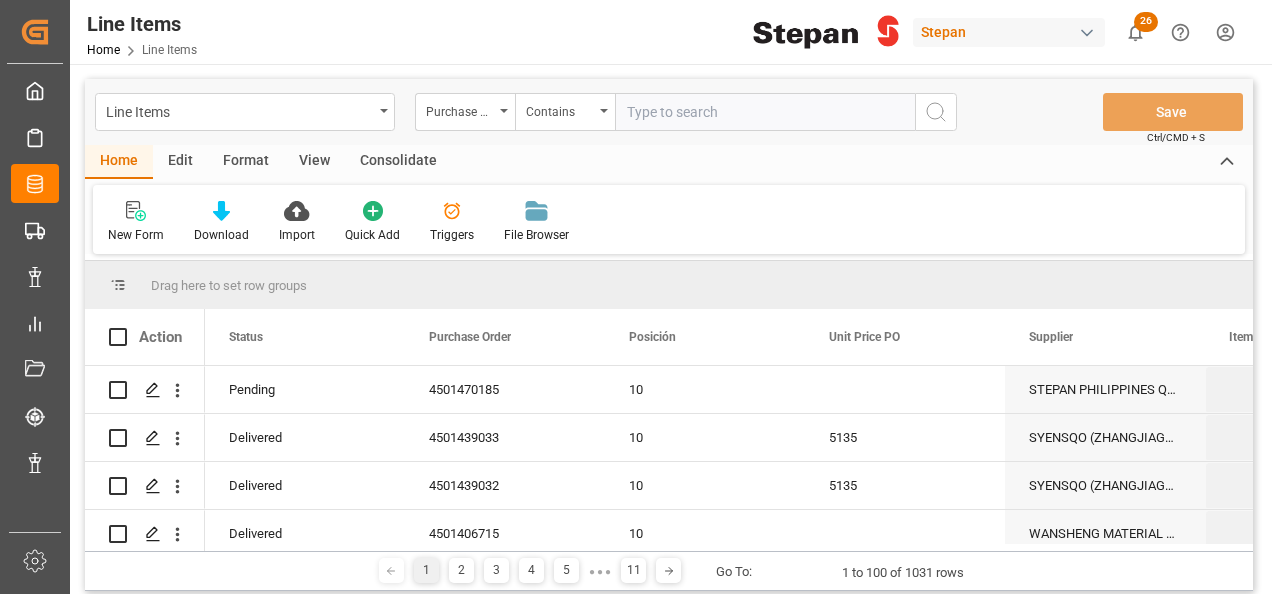 paste on "4501451541,4501451542" 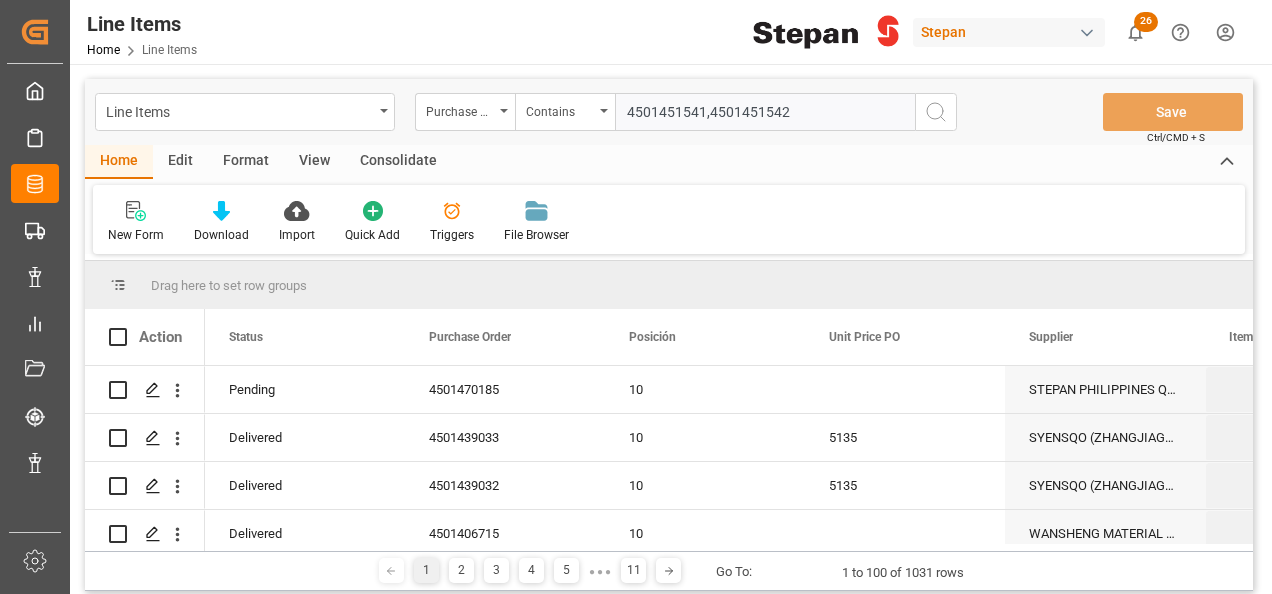 type on "4501451541,4501451542" 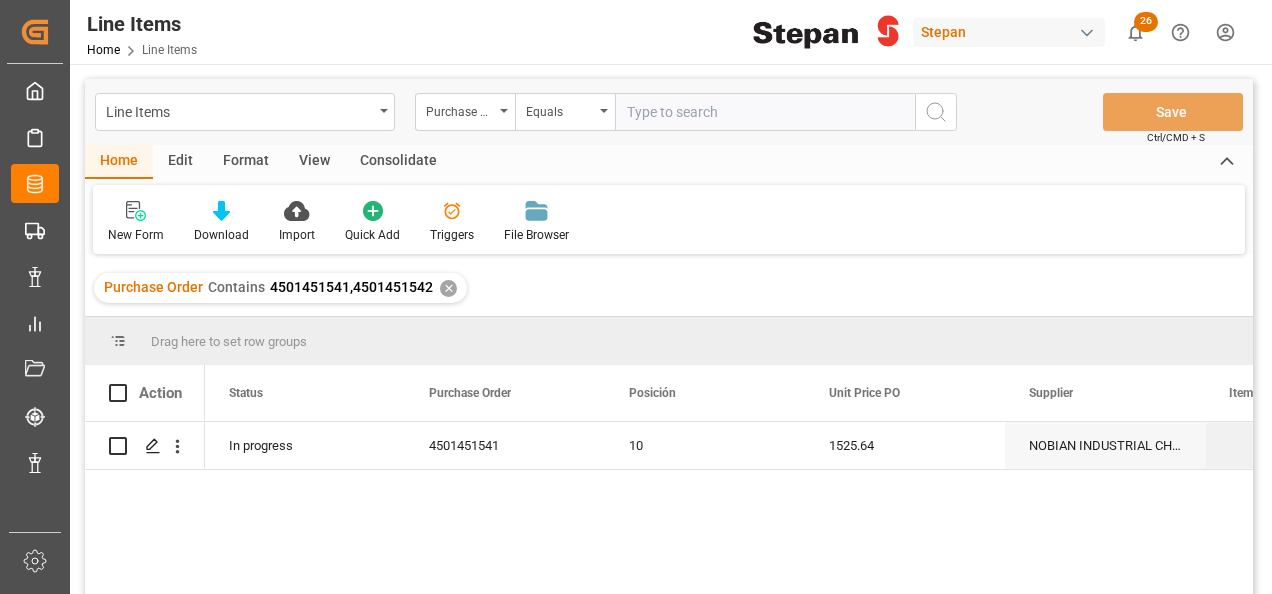 click on "✕" at bounding box center (448, 288) 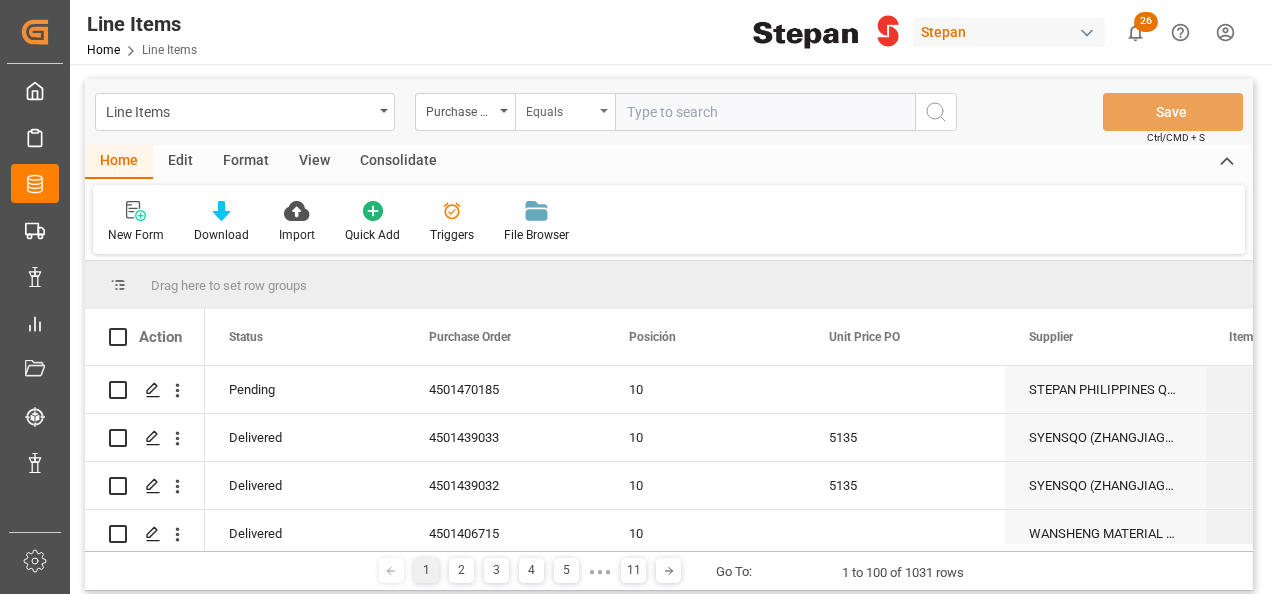 click on "Equals" at bounding box center (565, 112) 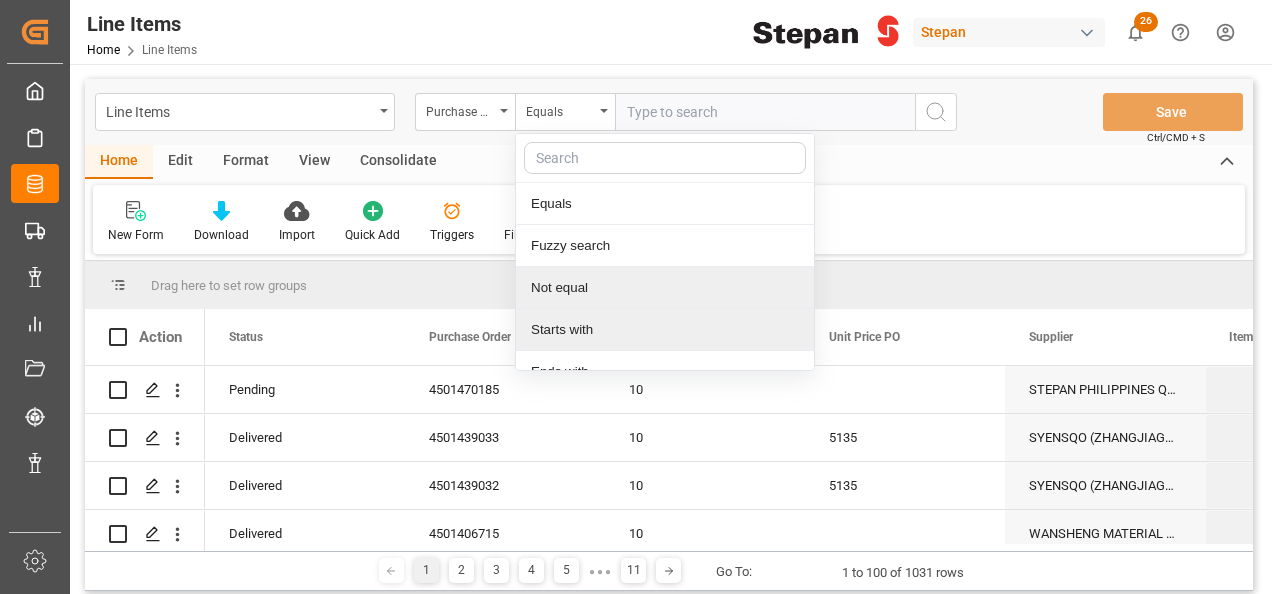 scroll, scrollTop: 146, scrollLeft: 0, axis: vertical 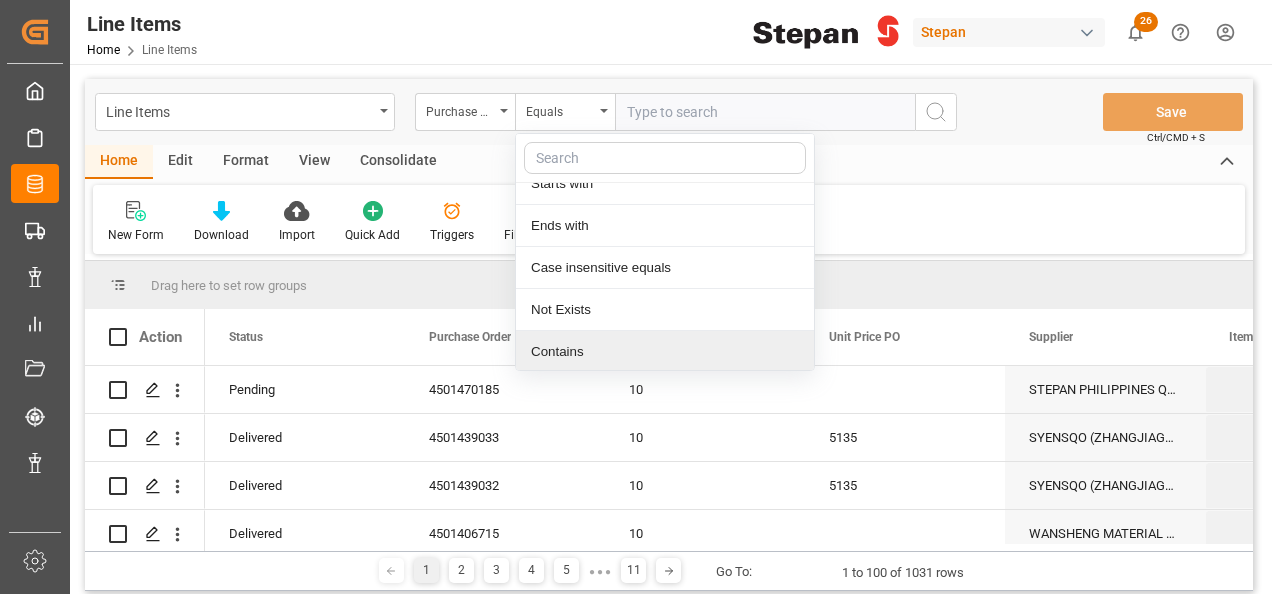 click on "Contains" at bounding box center [665, 352] 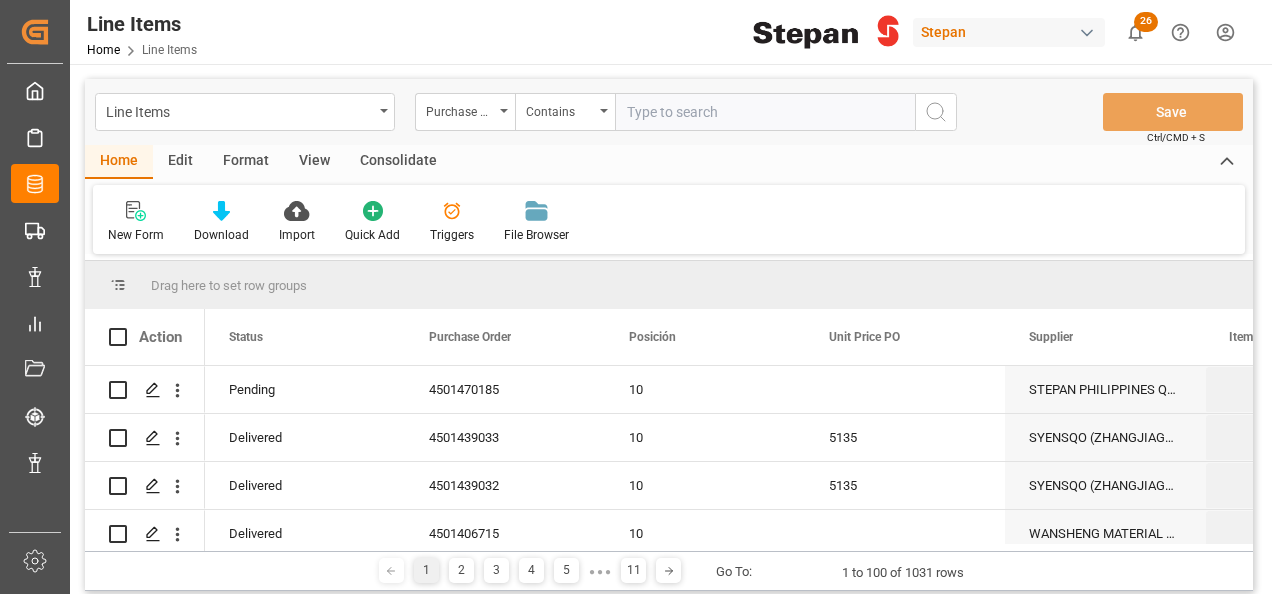 paste on "4501451541,4501451542" 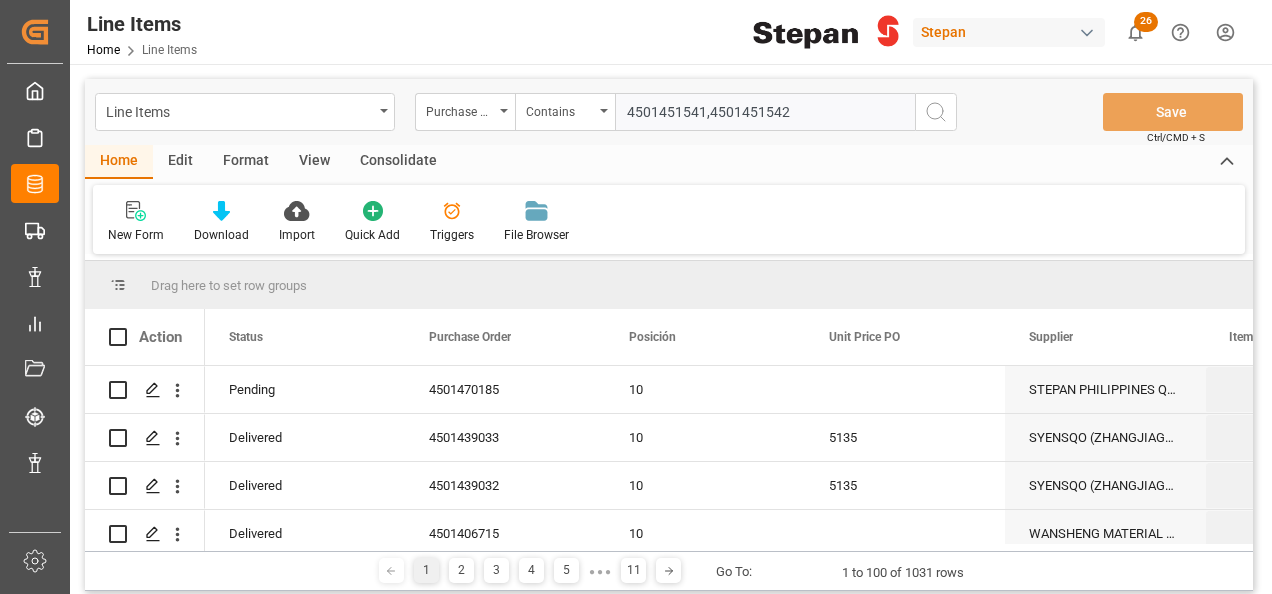 click on "4501451541,4501451542" at bounding box center (765, 112) 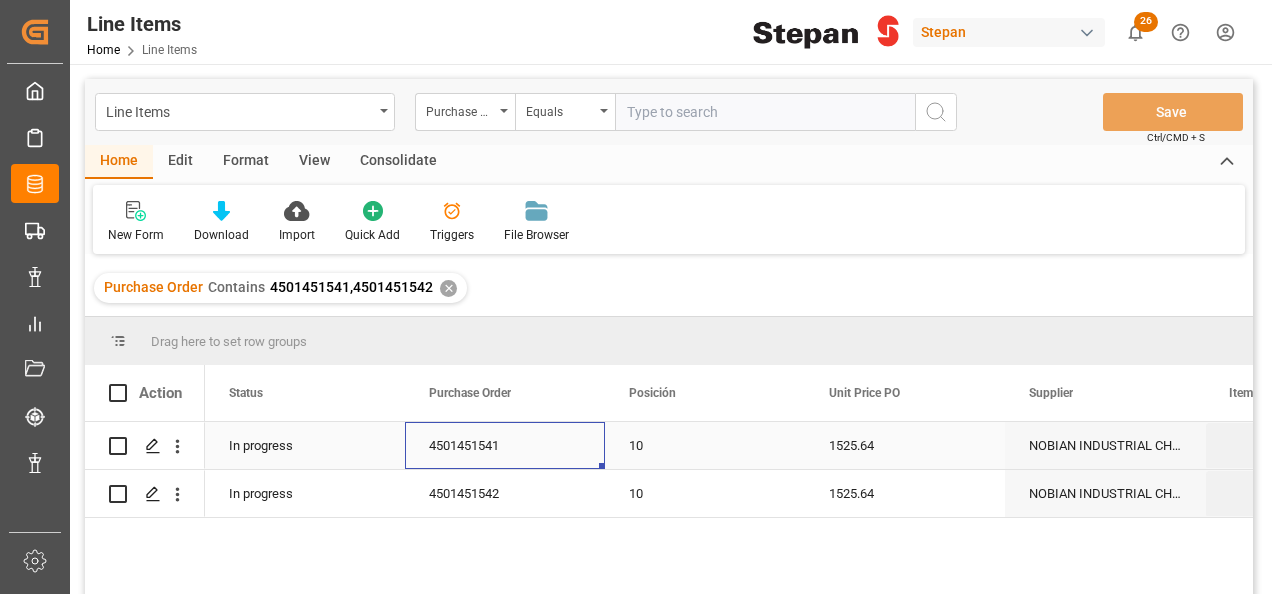 click on "4501451541" at bounding box center (505, 445) 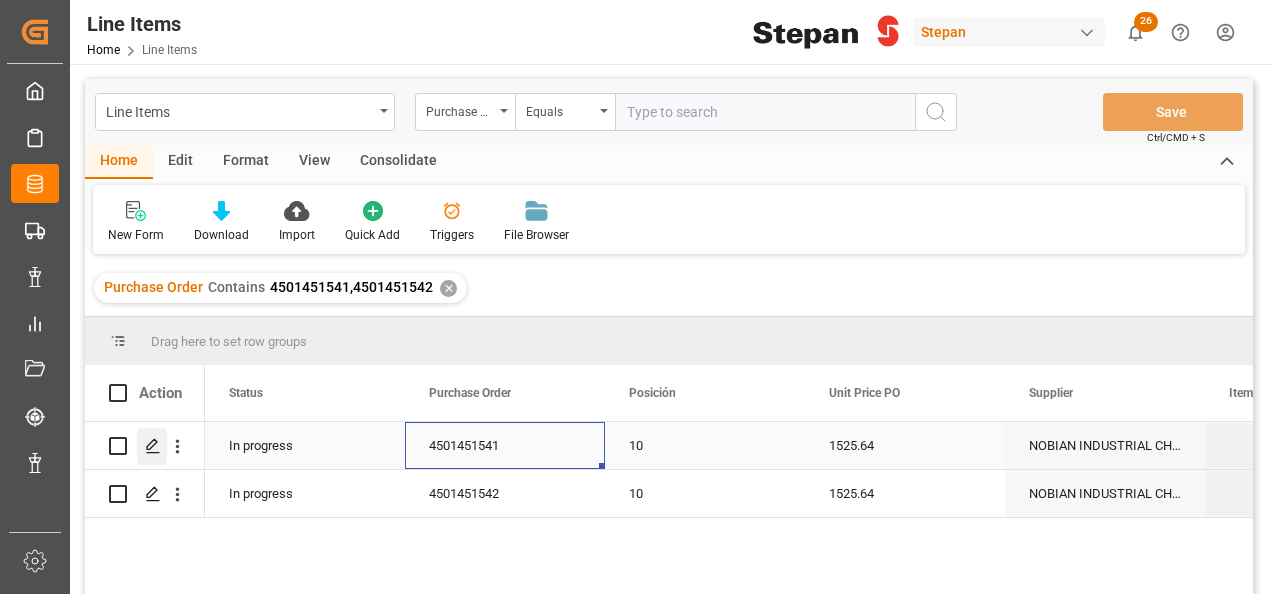click 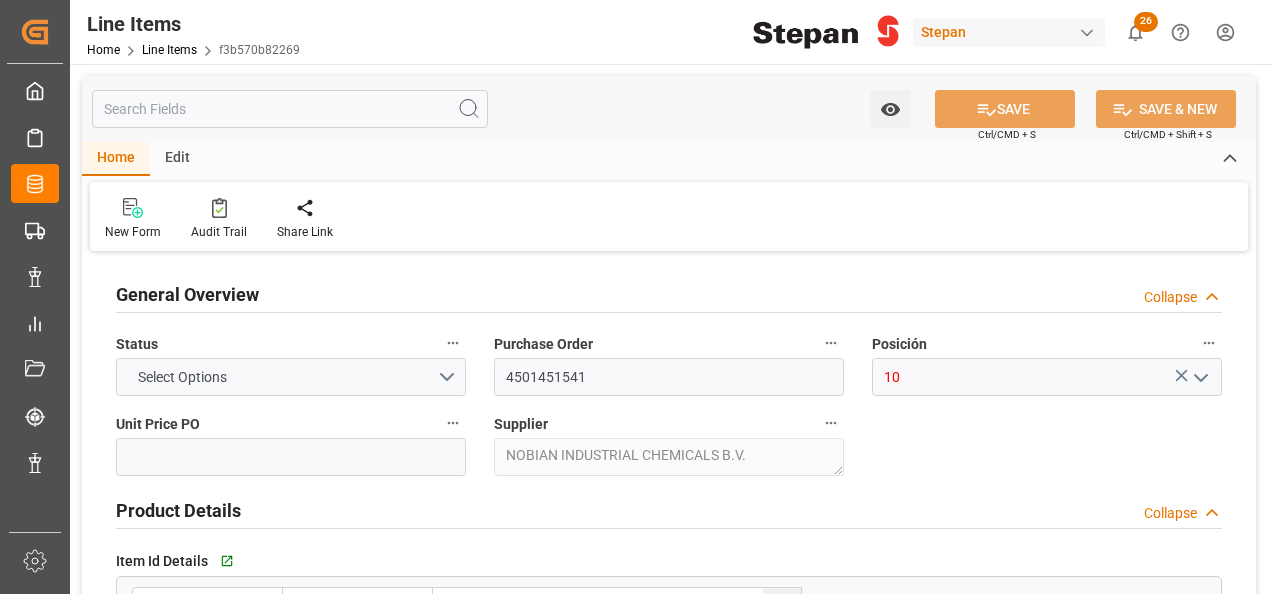 type on "1525.64" 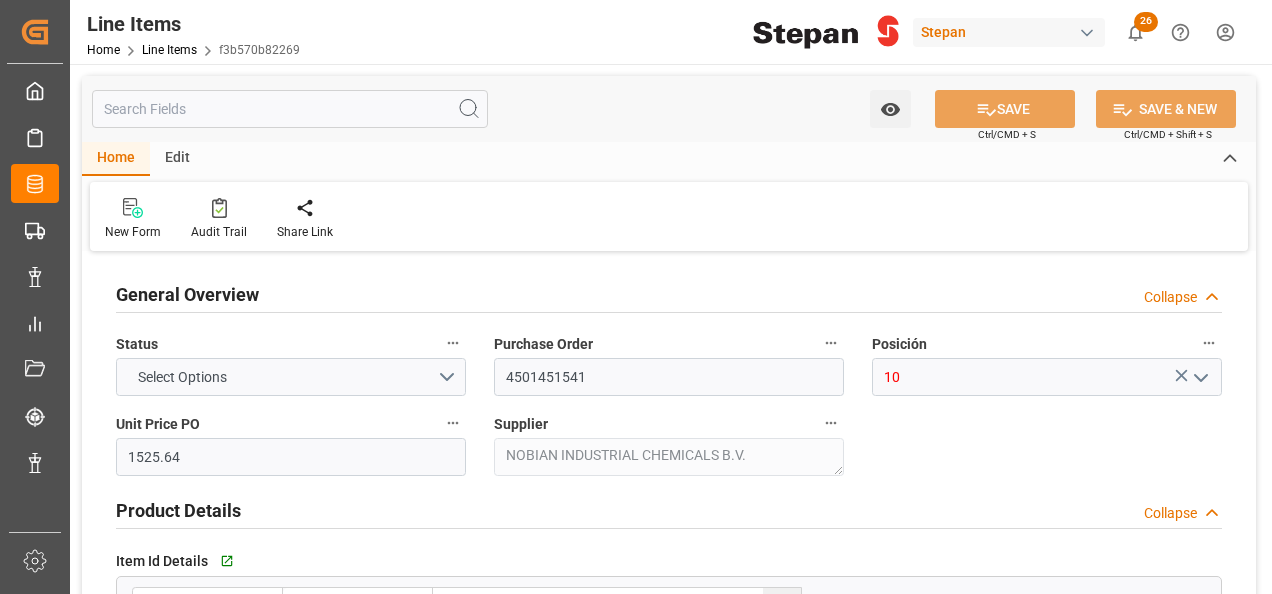 type on "31-05-2025" 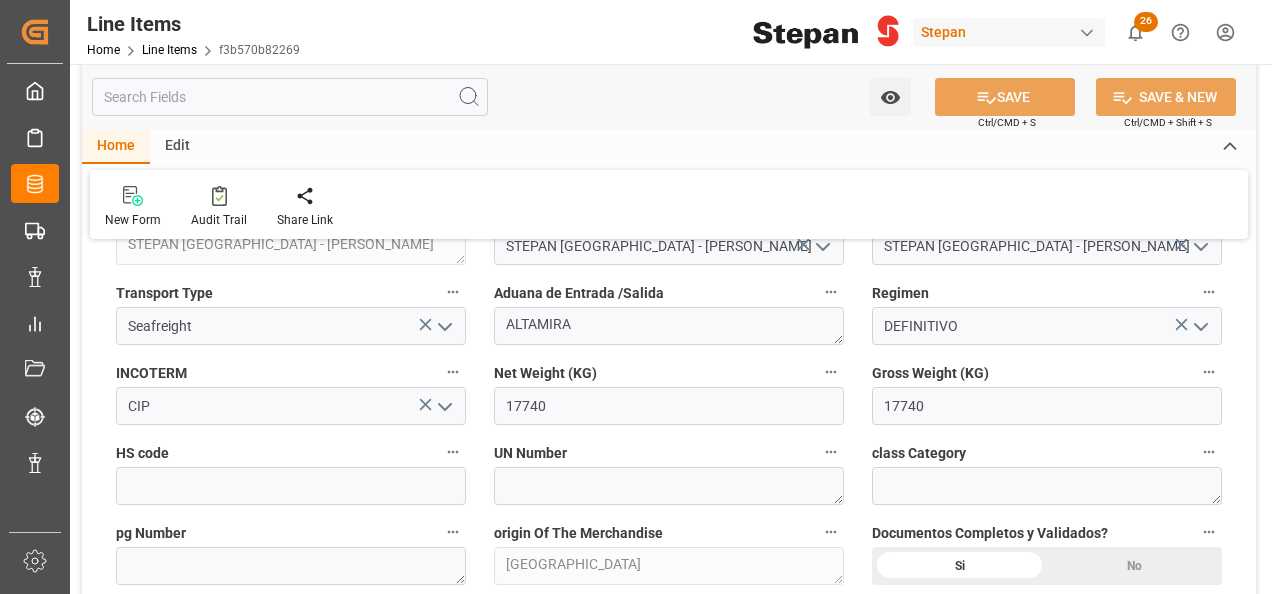 scroll, scrollTop: 1100, scrollLeft: 0, axis: vertical 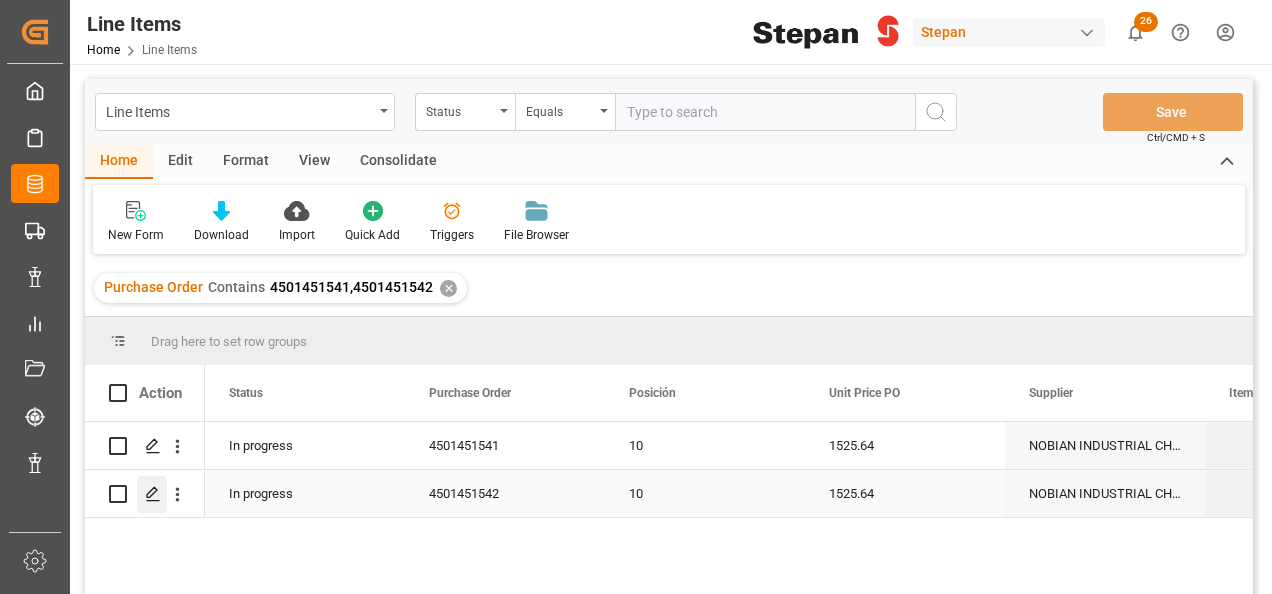 click 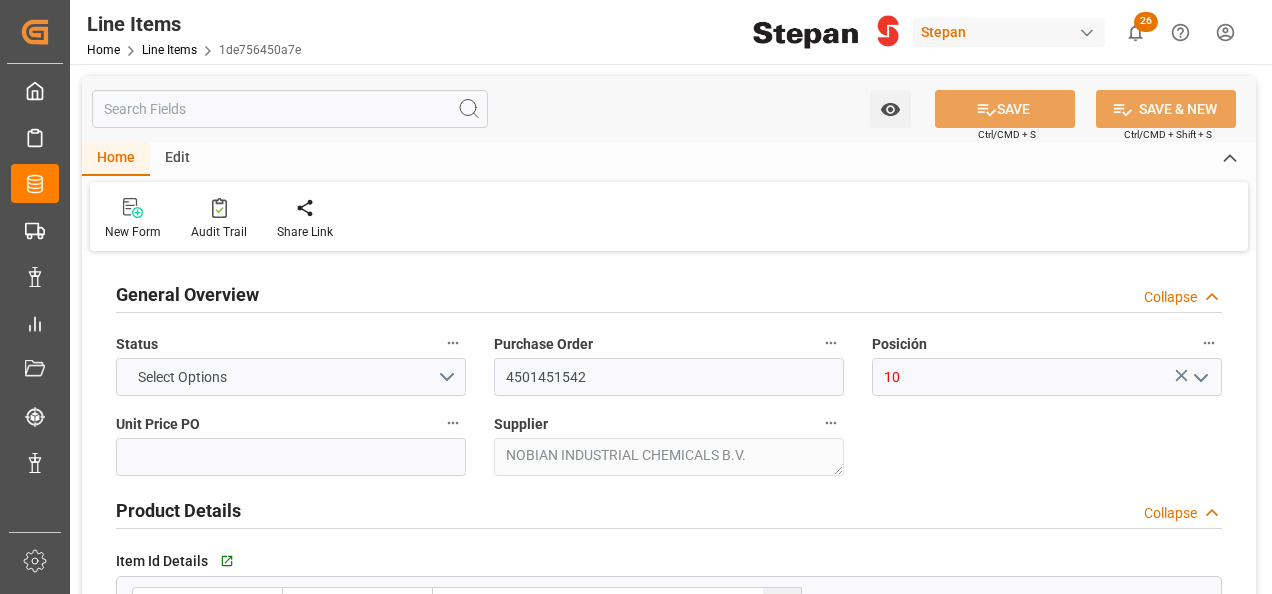 type on "1525.64" 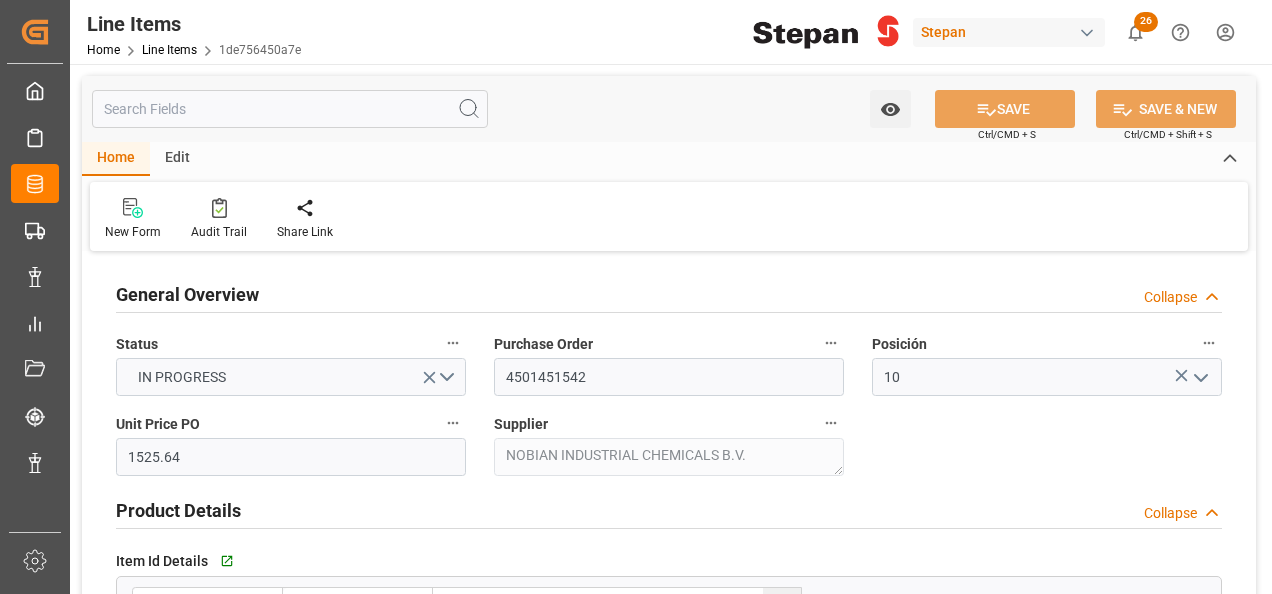 type on "31-05-2025" 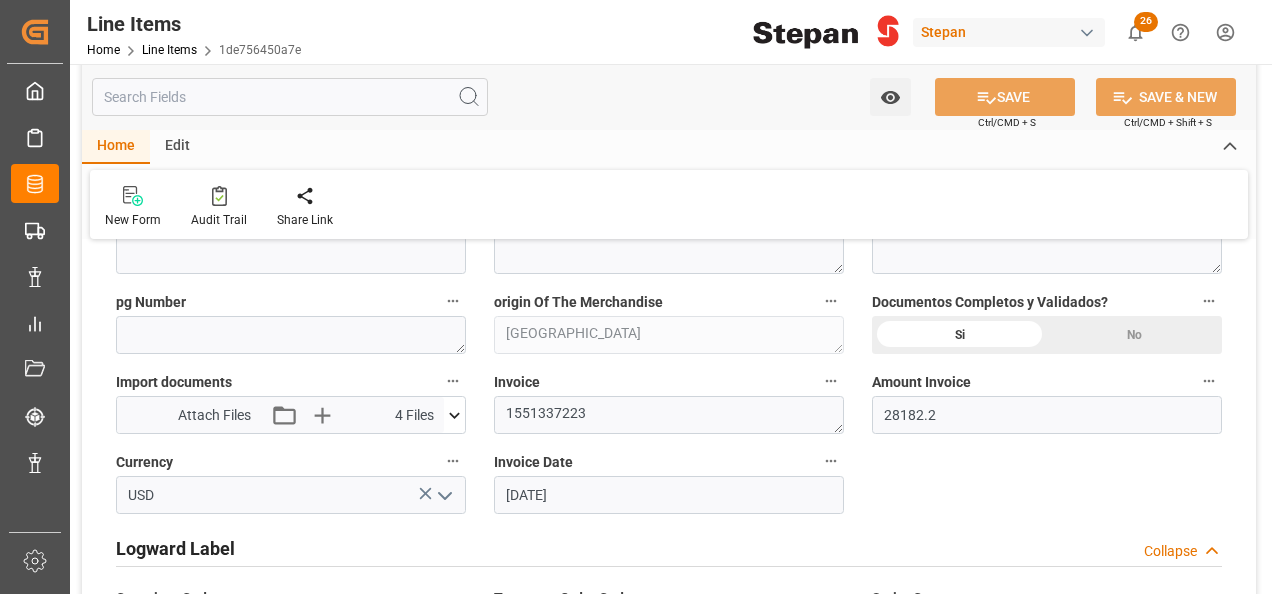 scroll, scrollTop: 1200, scrollLeft: 0, axis: vertical 